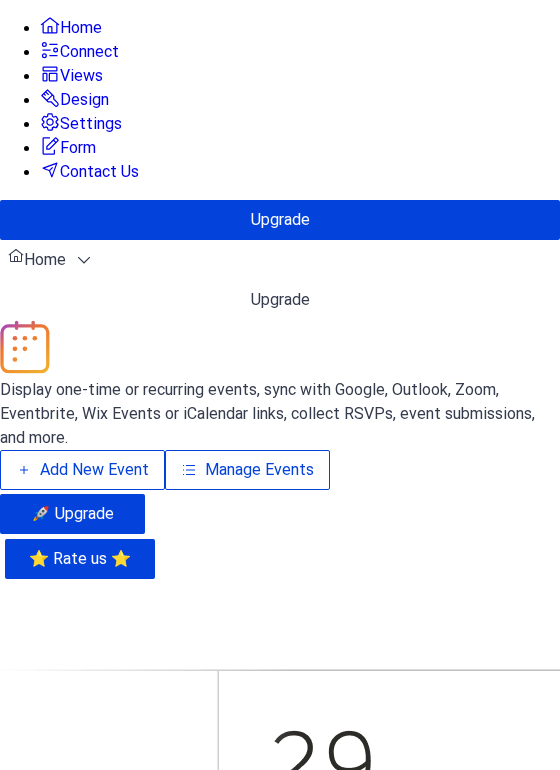 scroll, scrollTop: 0, scrollLeft: 0, axis: both 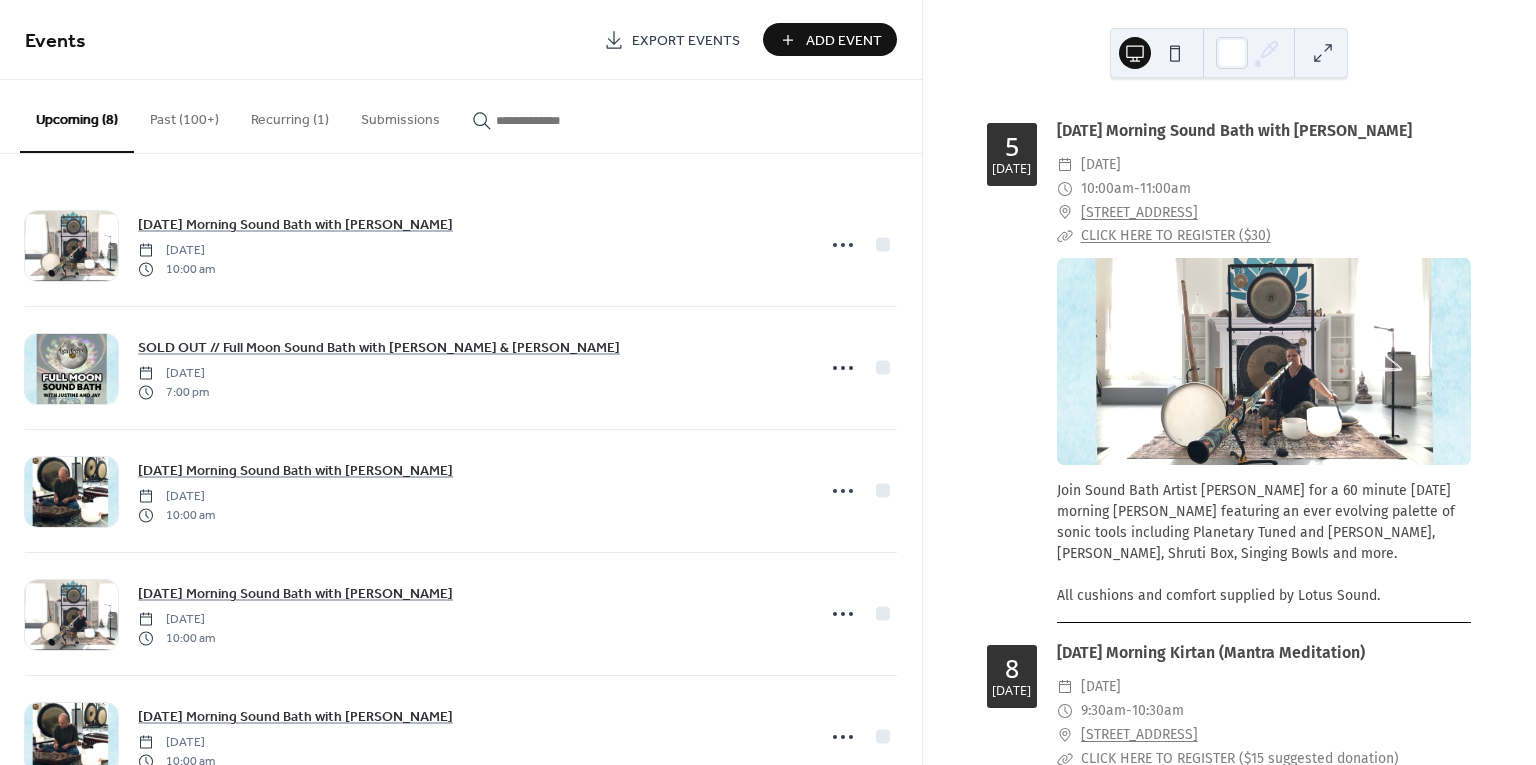 click on "Add Event" at bounding box center [844, 41] 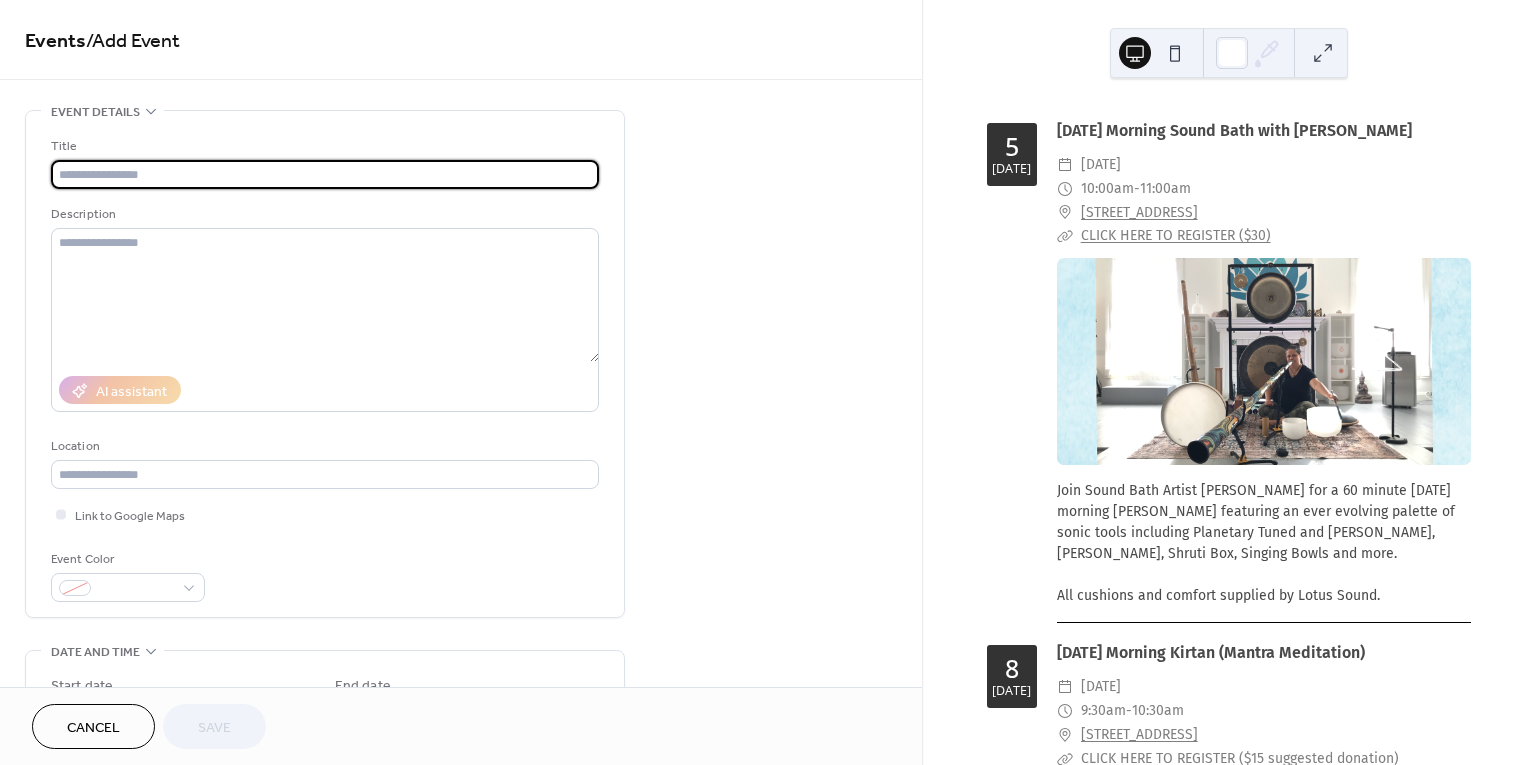 paste on "**********" 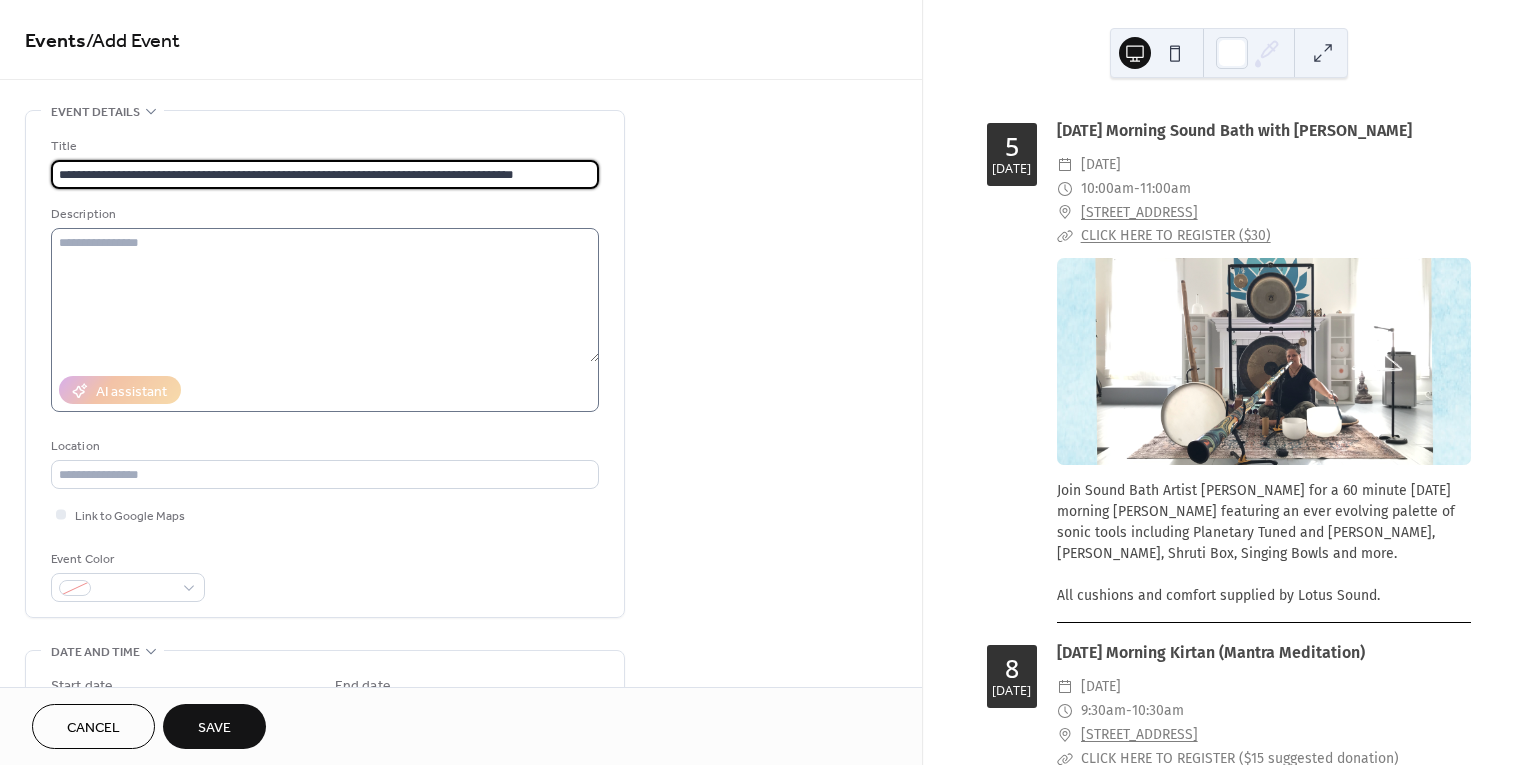 type on "**********" 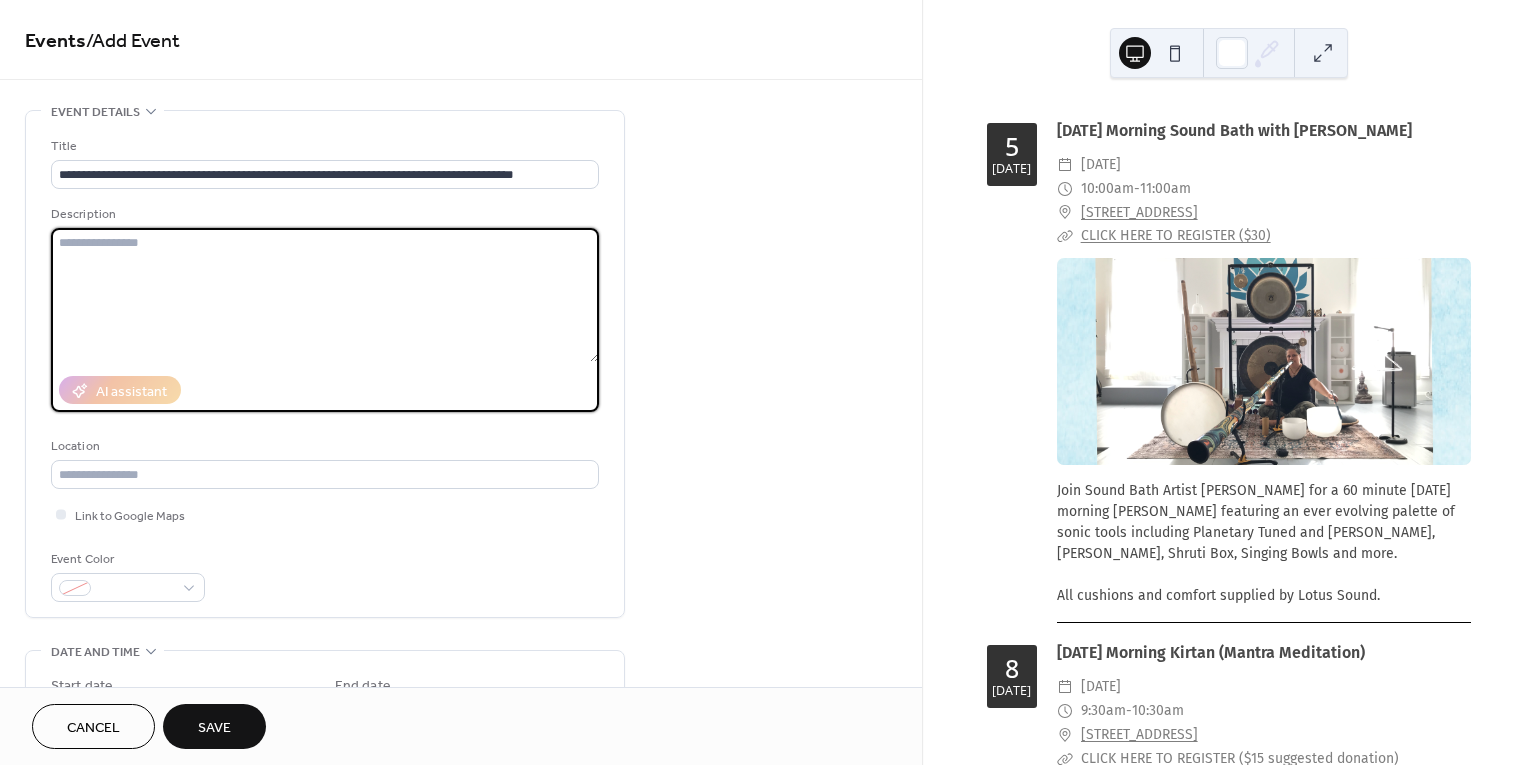 click at bounding box center (325, 295) 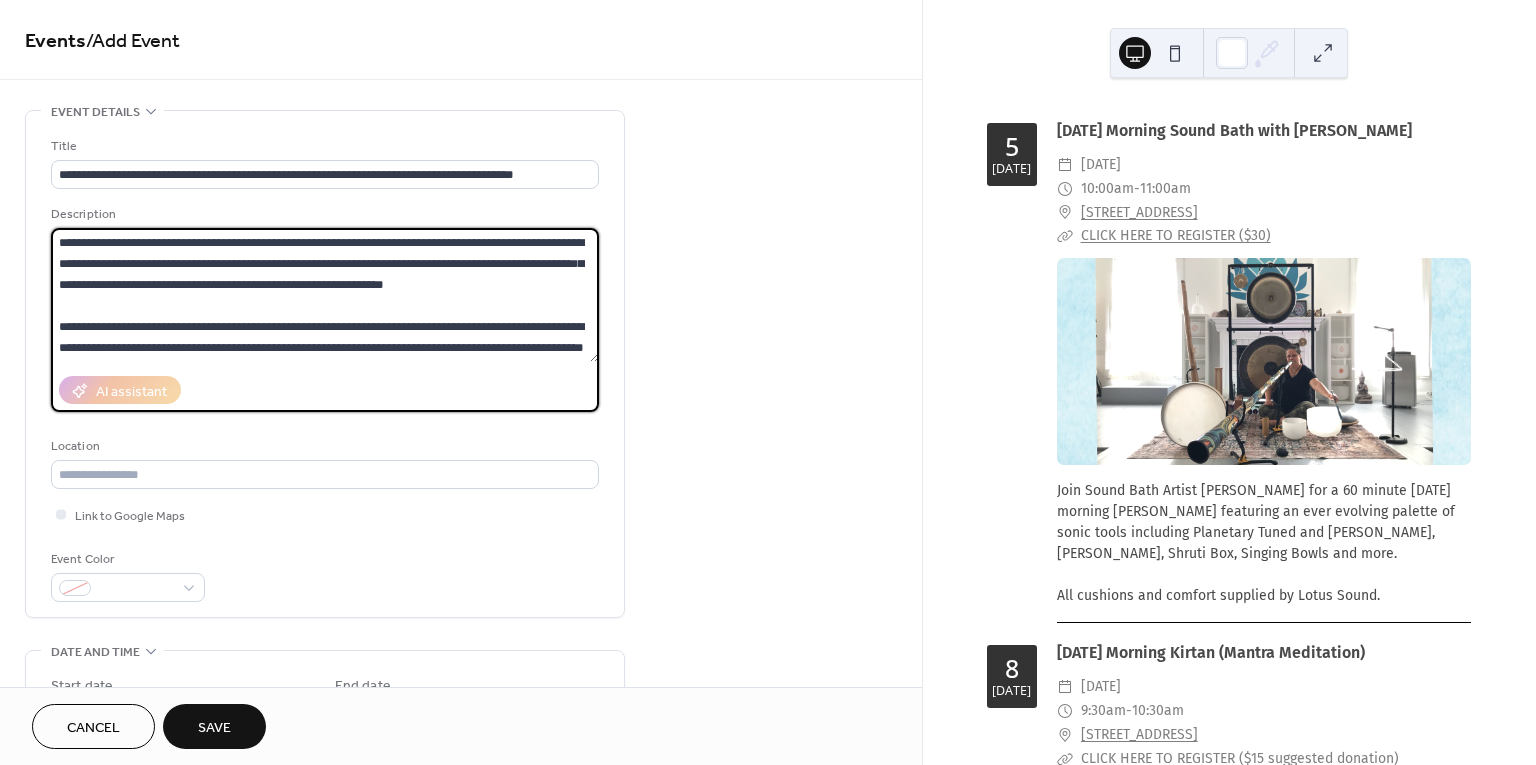 scroll, scrollTop: 0, scrollLeft: 0, axis: both 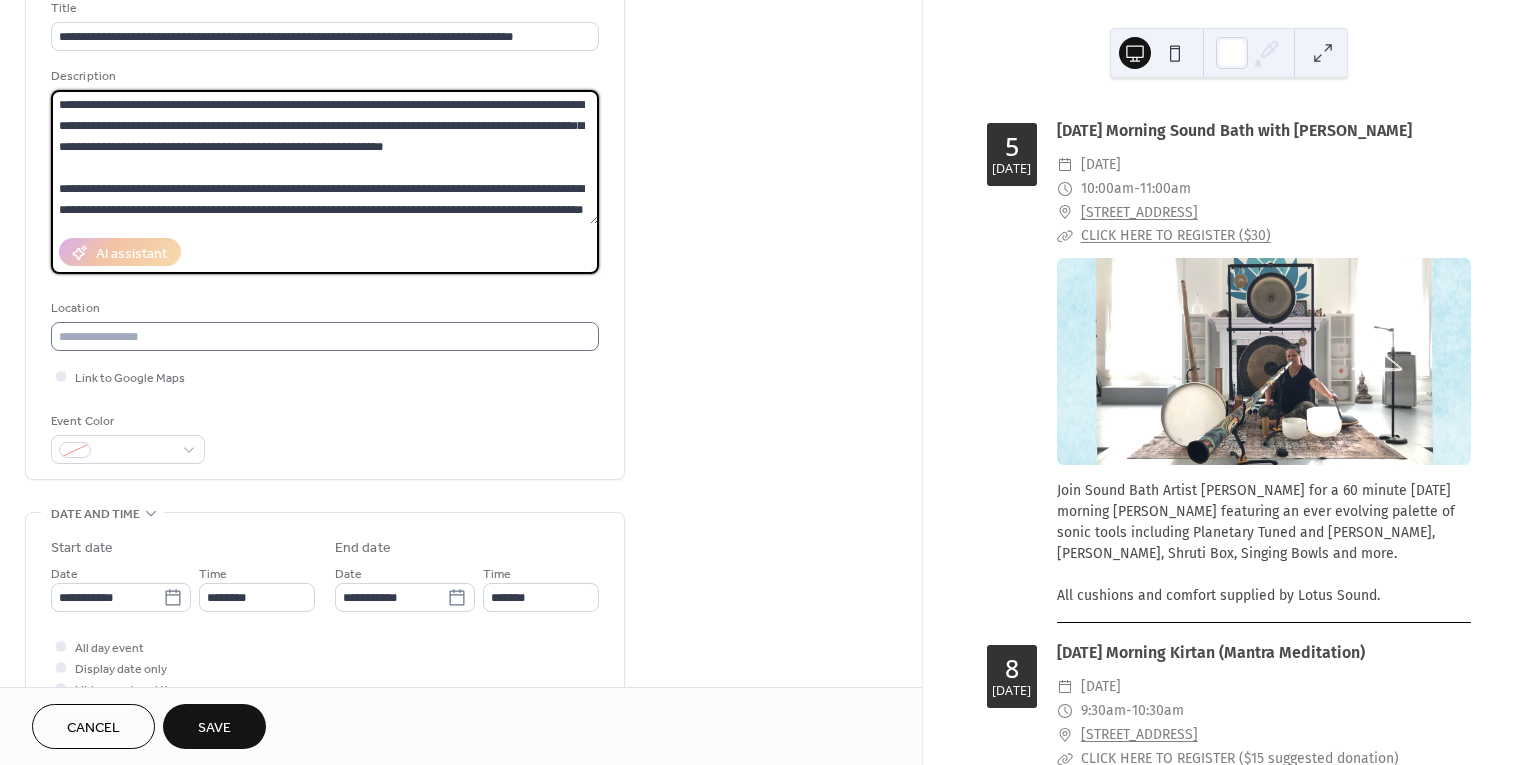 type on "**********" 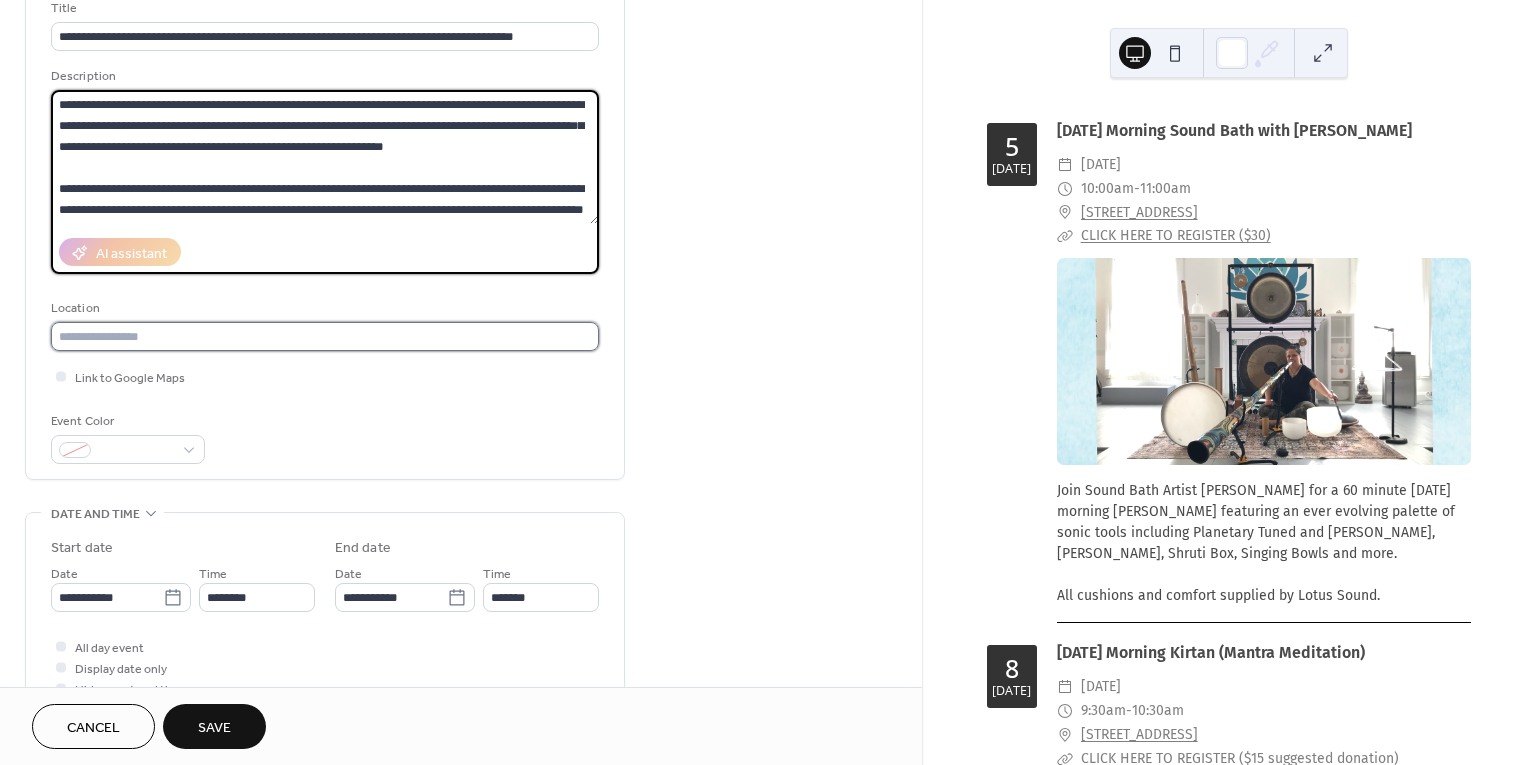 click at bounding box center [325, 336] 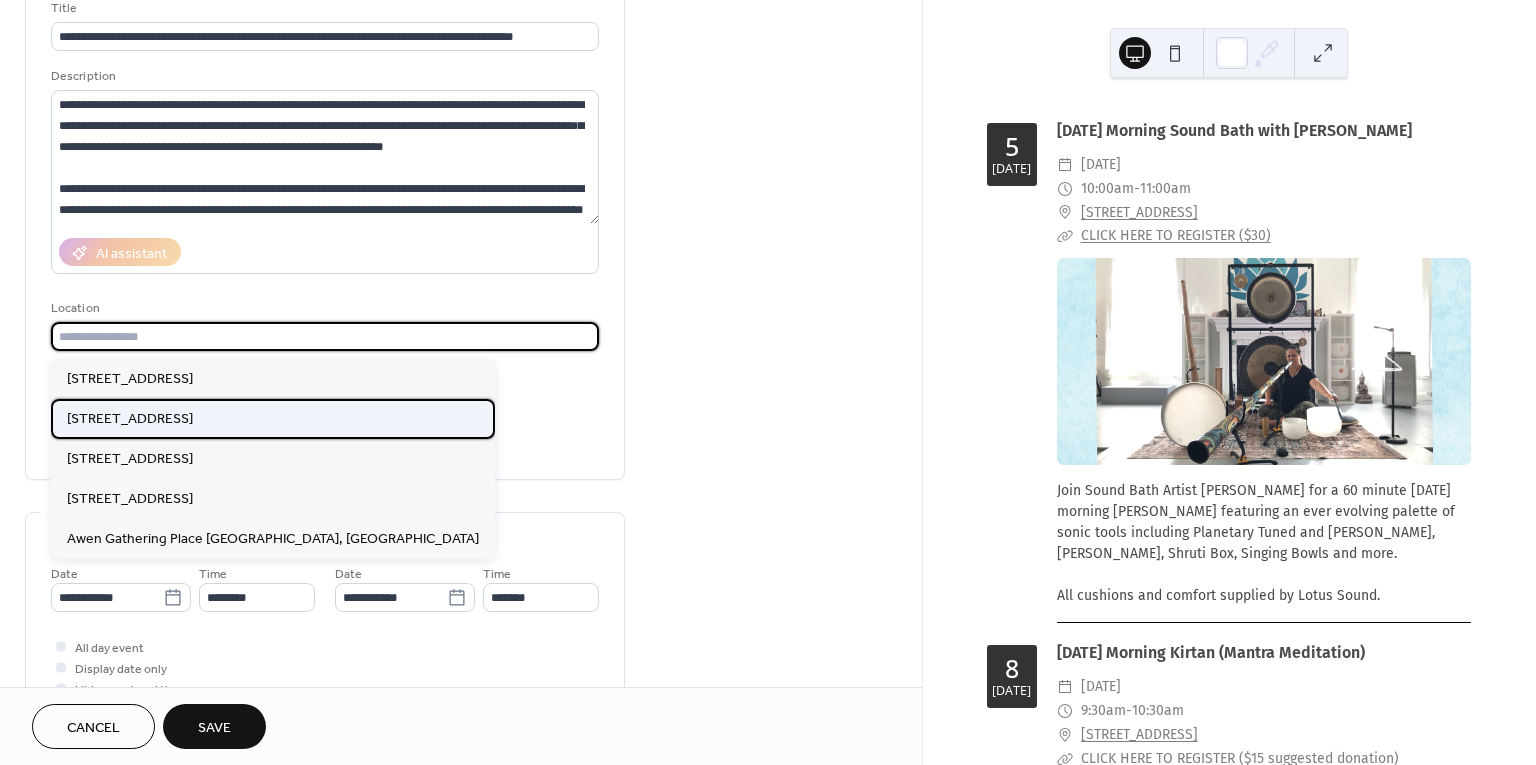 click on "87 Hurontario Street Collingwood, ON L9Y2L9" at bounding box center (130, 419) 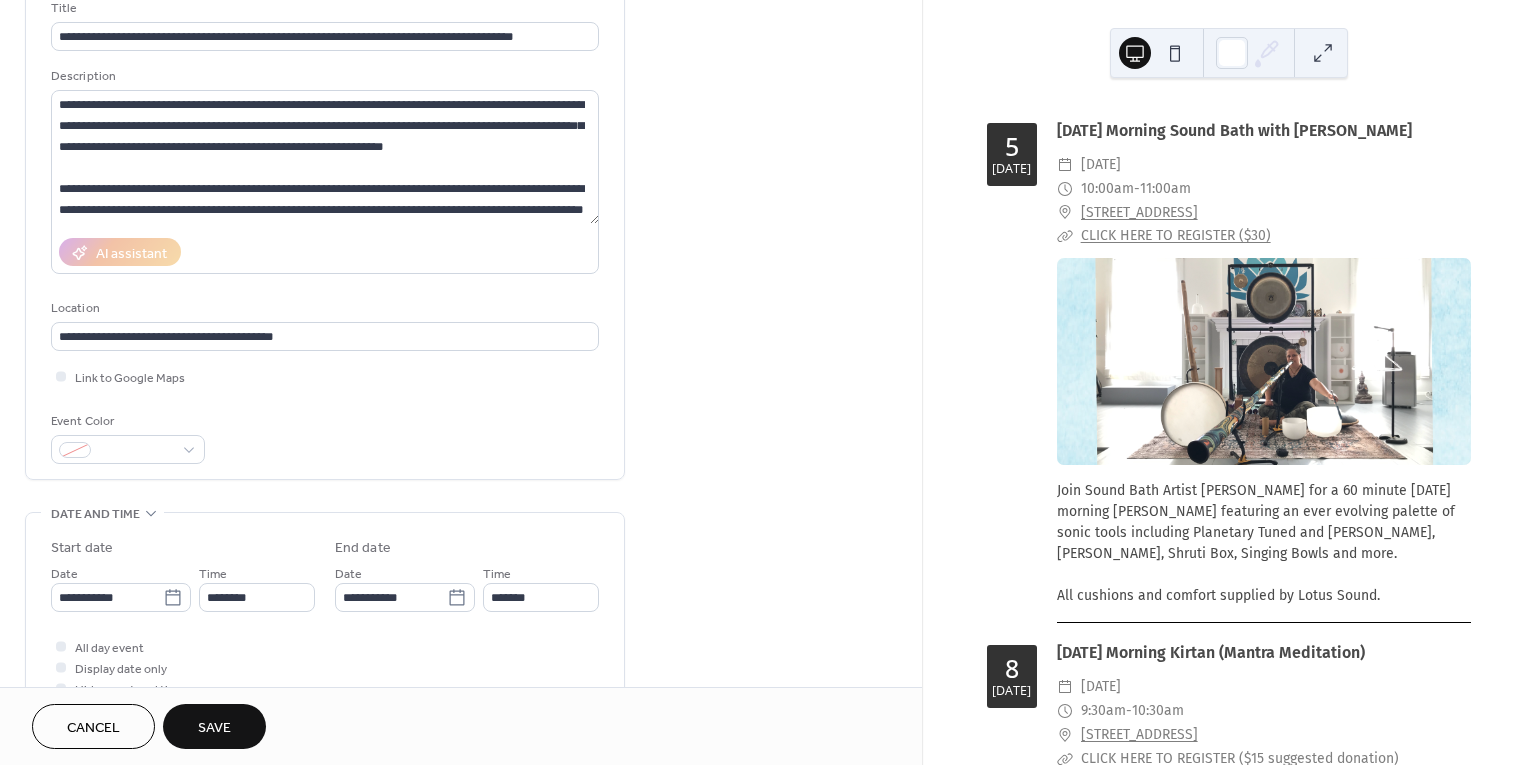 type on "**********" 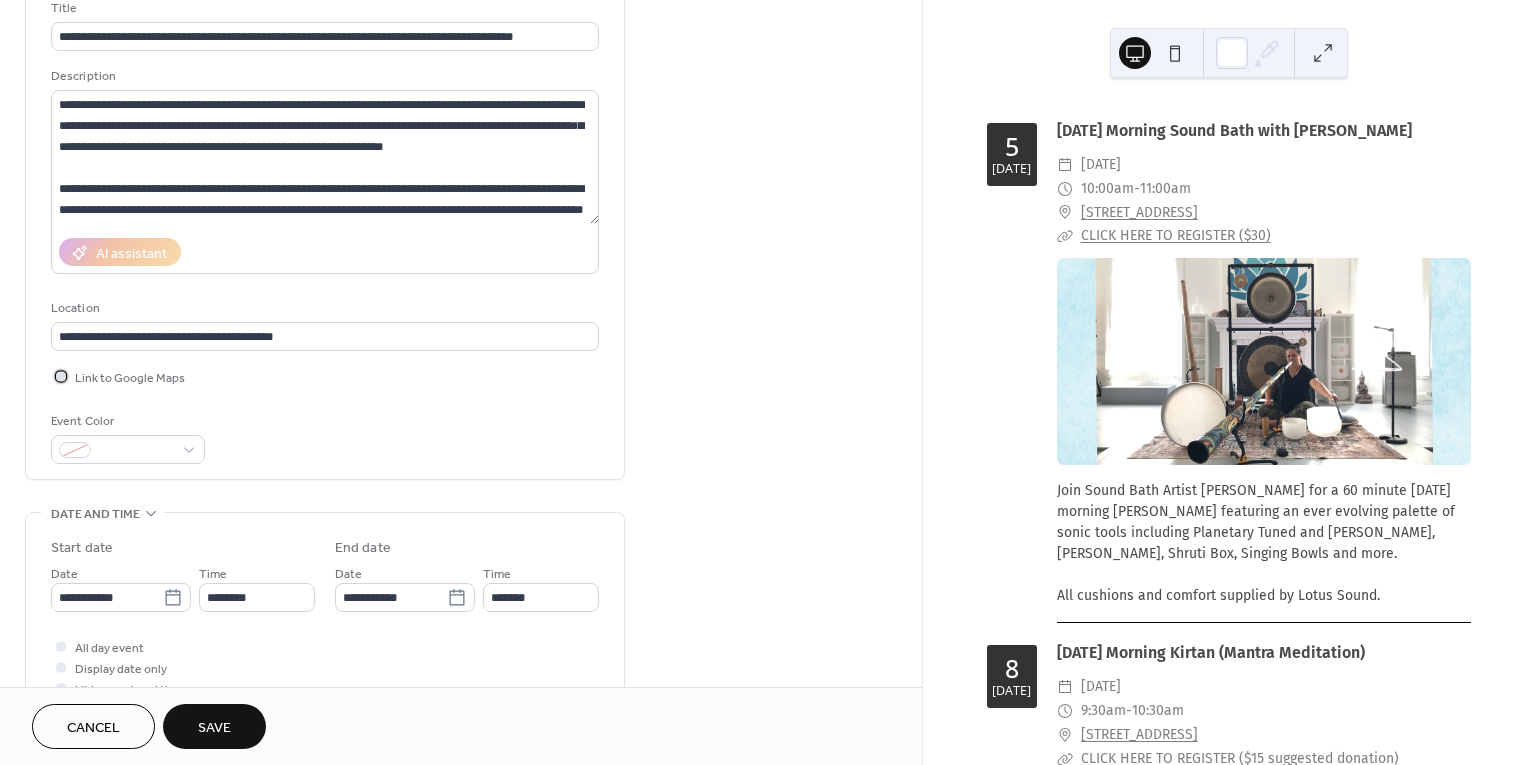 click at bounding box center (61, 376) 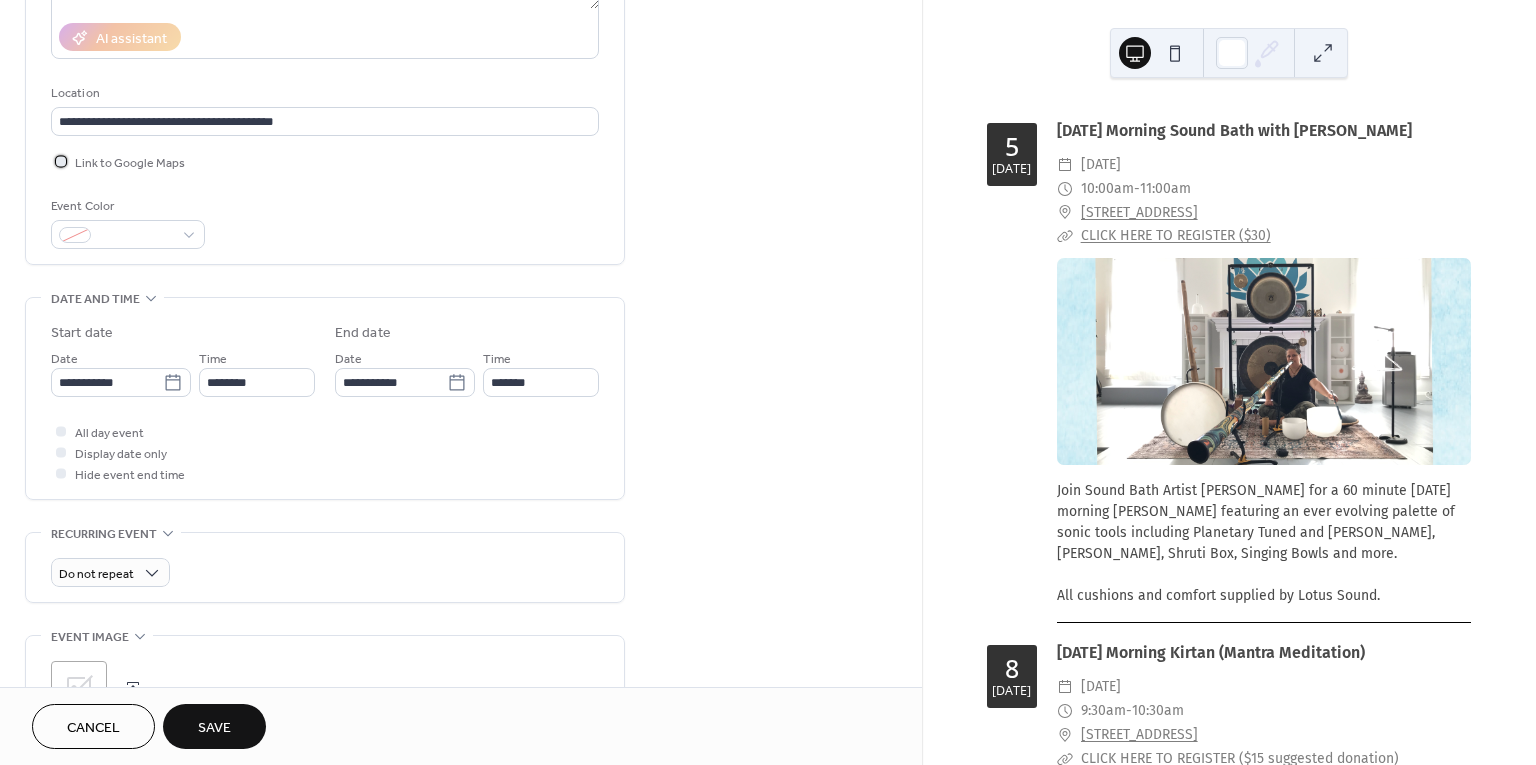scroll, scrollTop: 355, scrollLeft: 0, axis: vertical 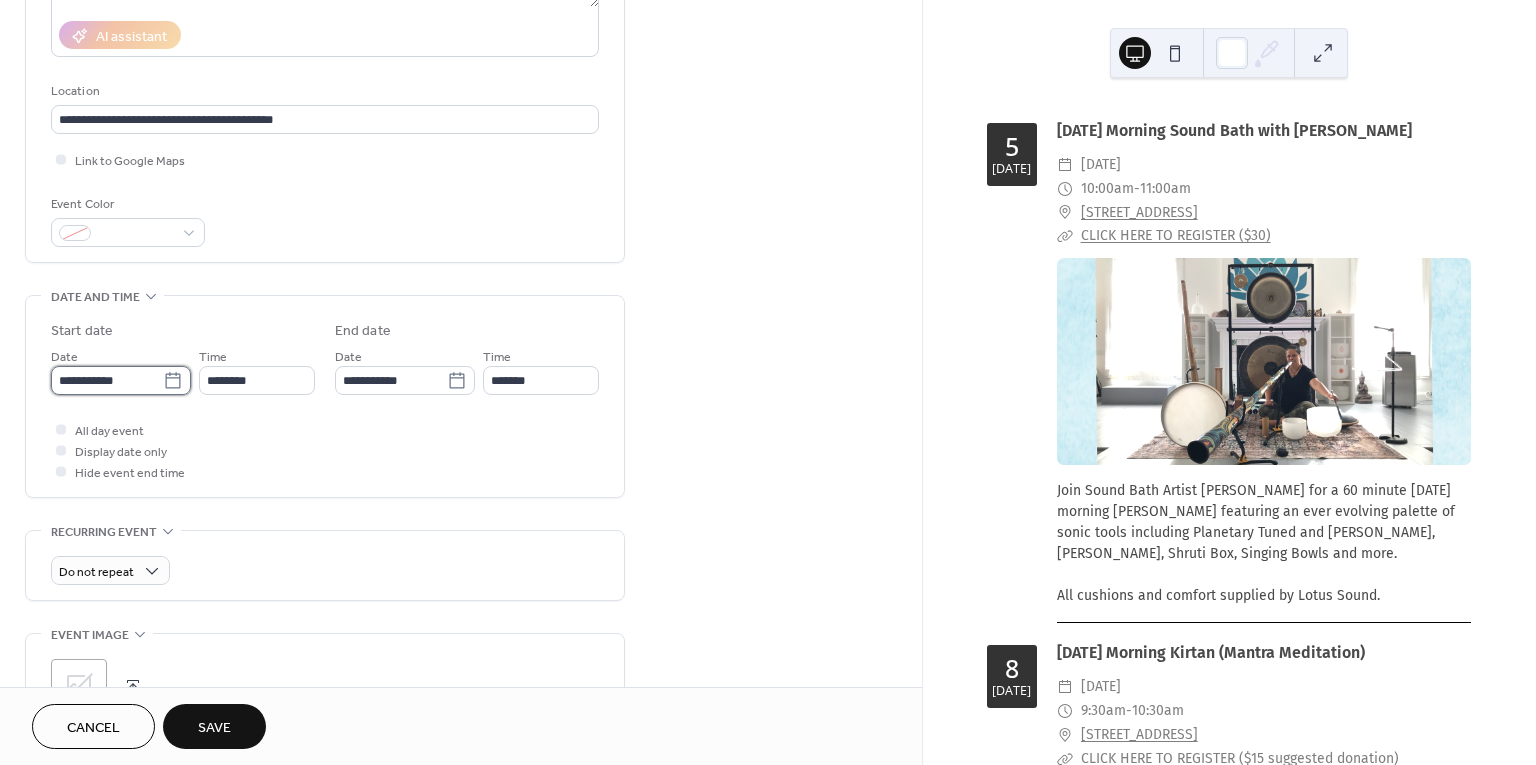 click on "**********" at bounding box center [107, 380] 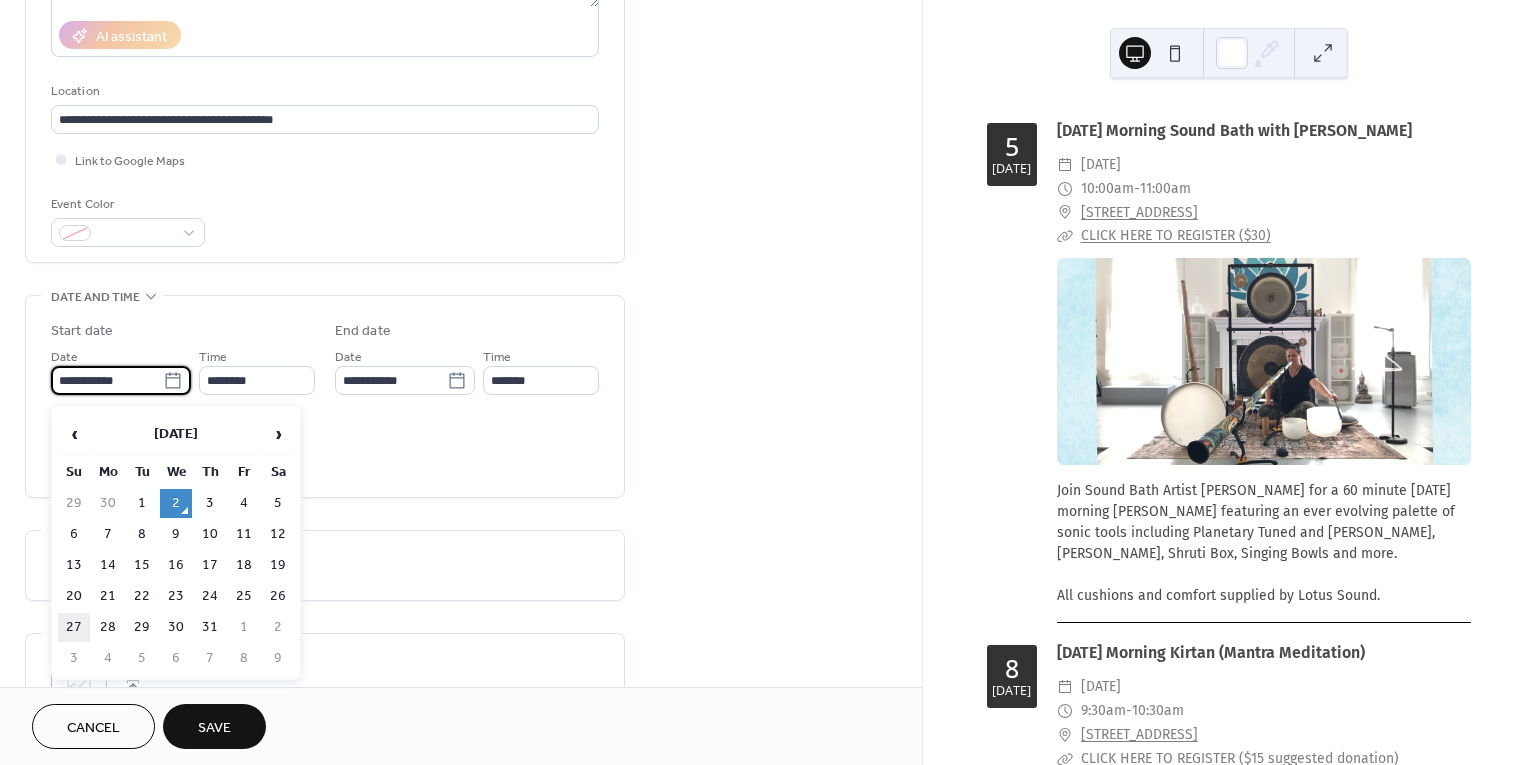 click on "27" at bounding box center [74, 627] 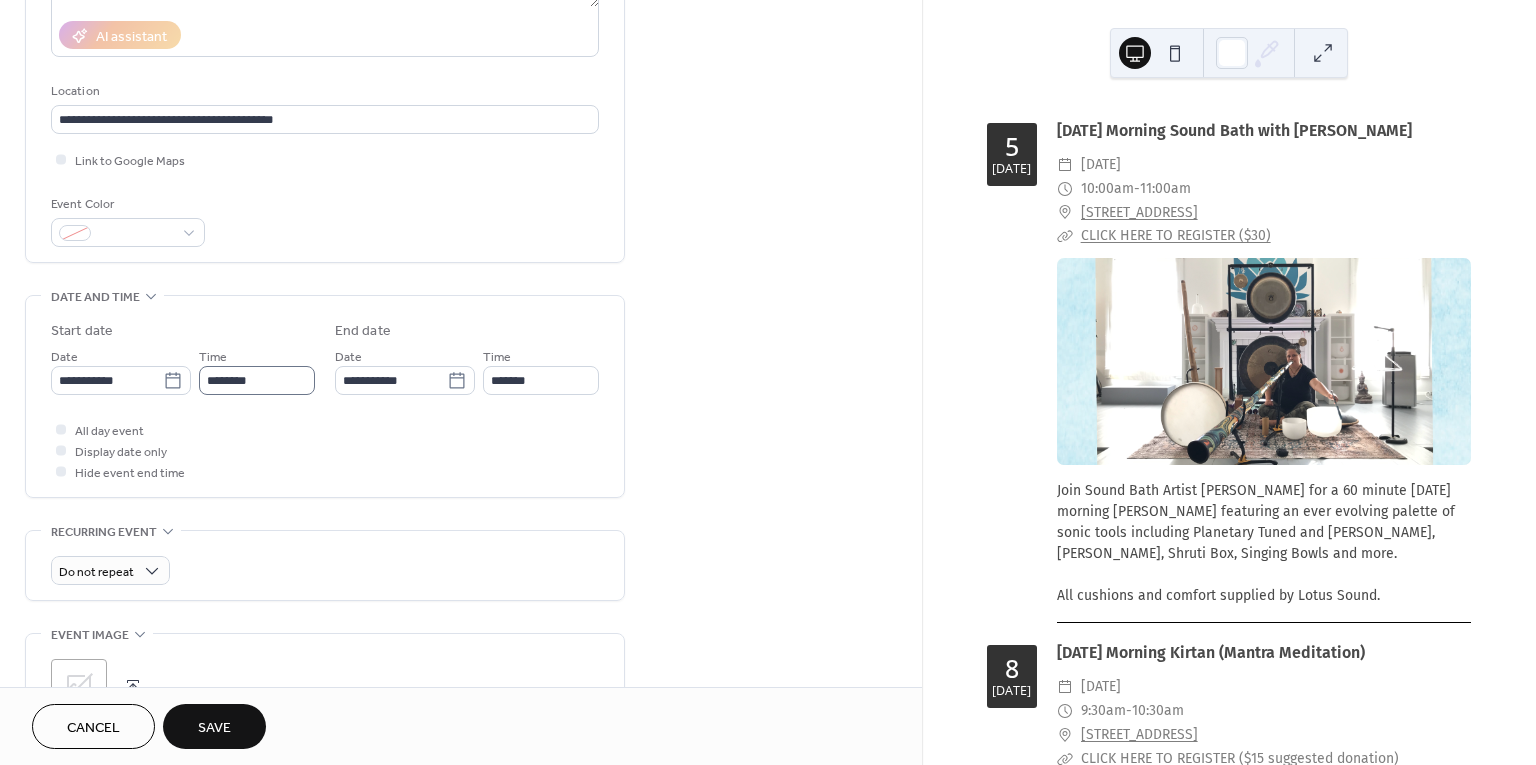 type on "**********" 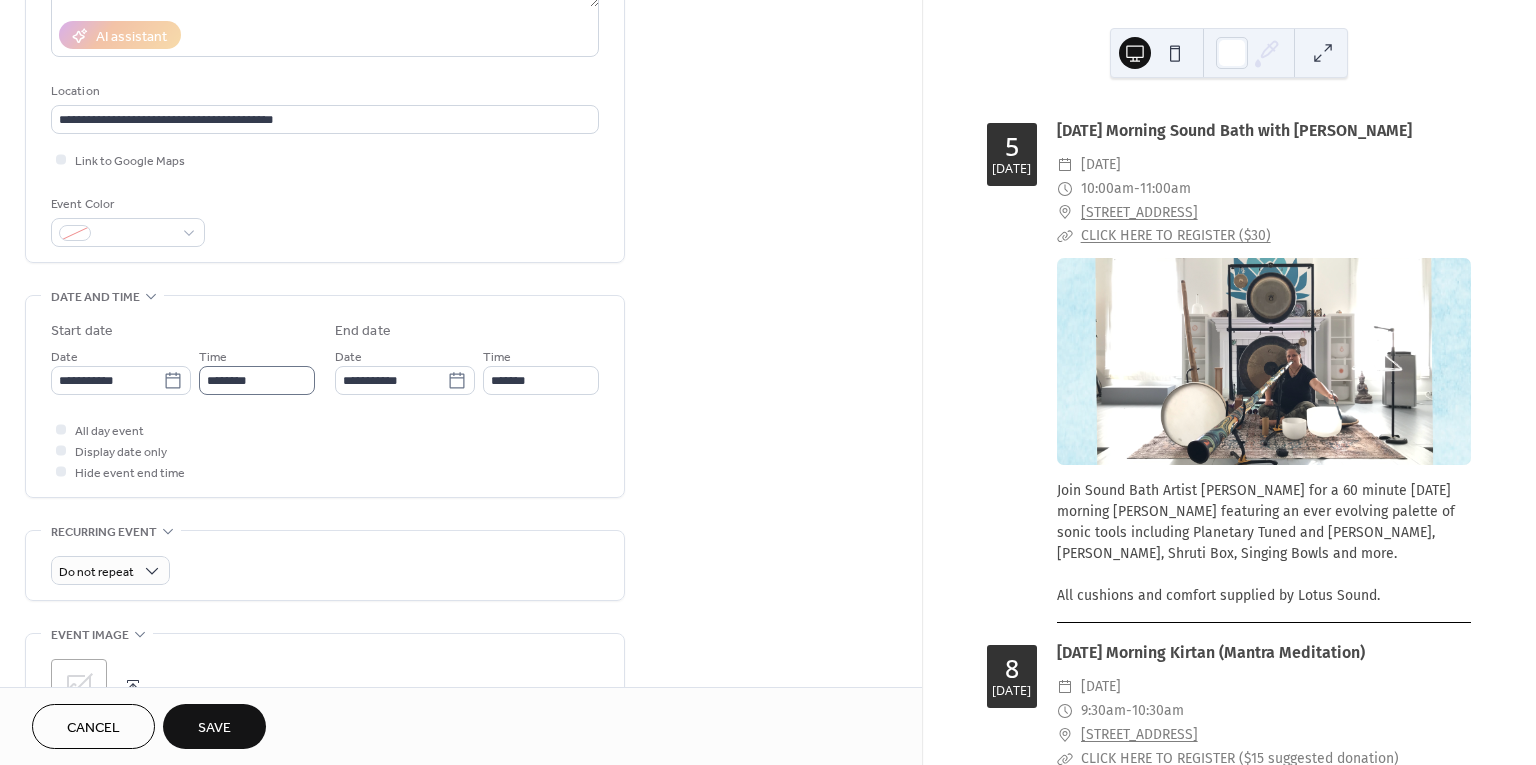 type on "**********" 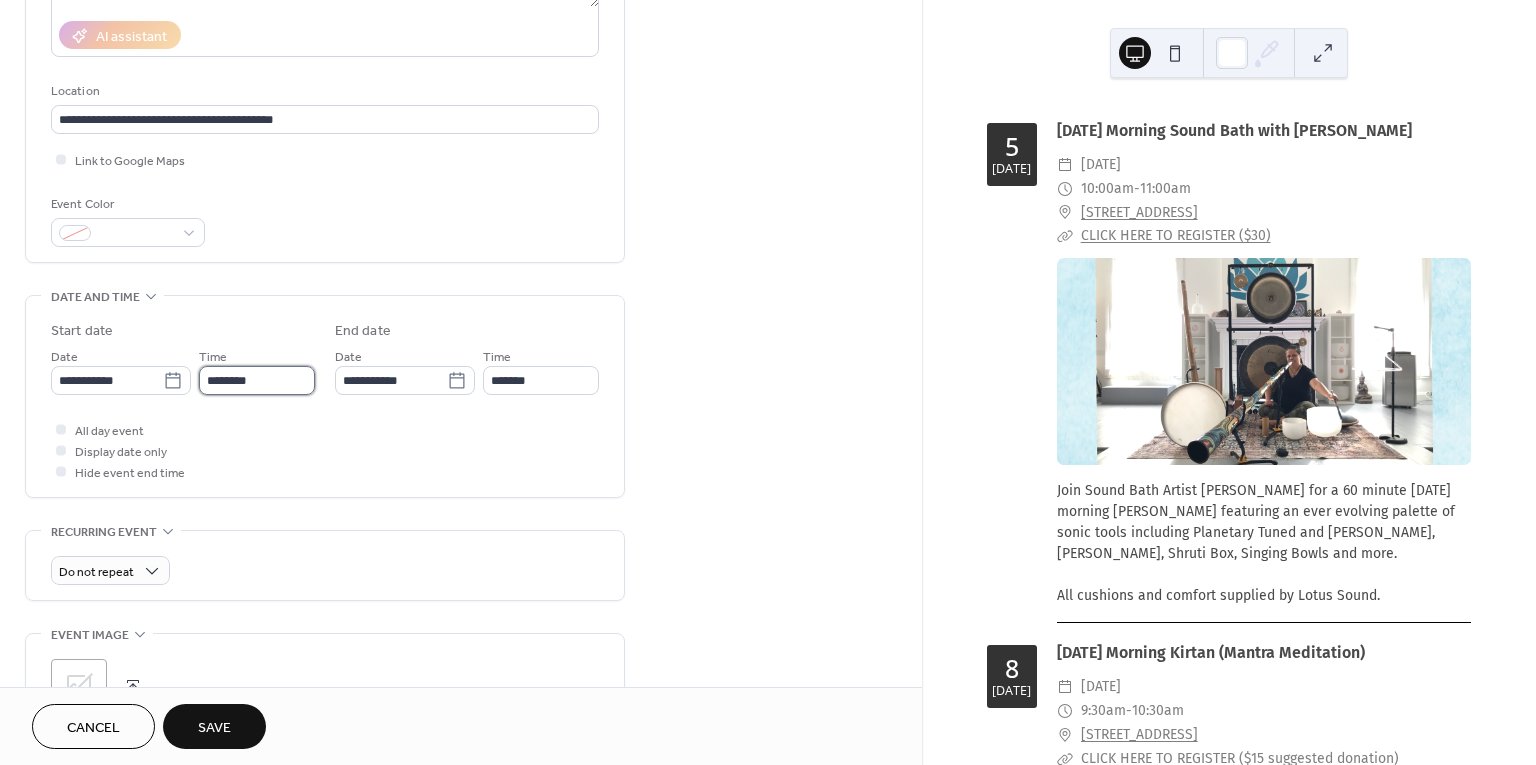 click on "********" at bounding box center (257, 380) 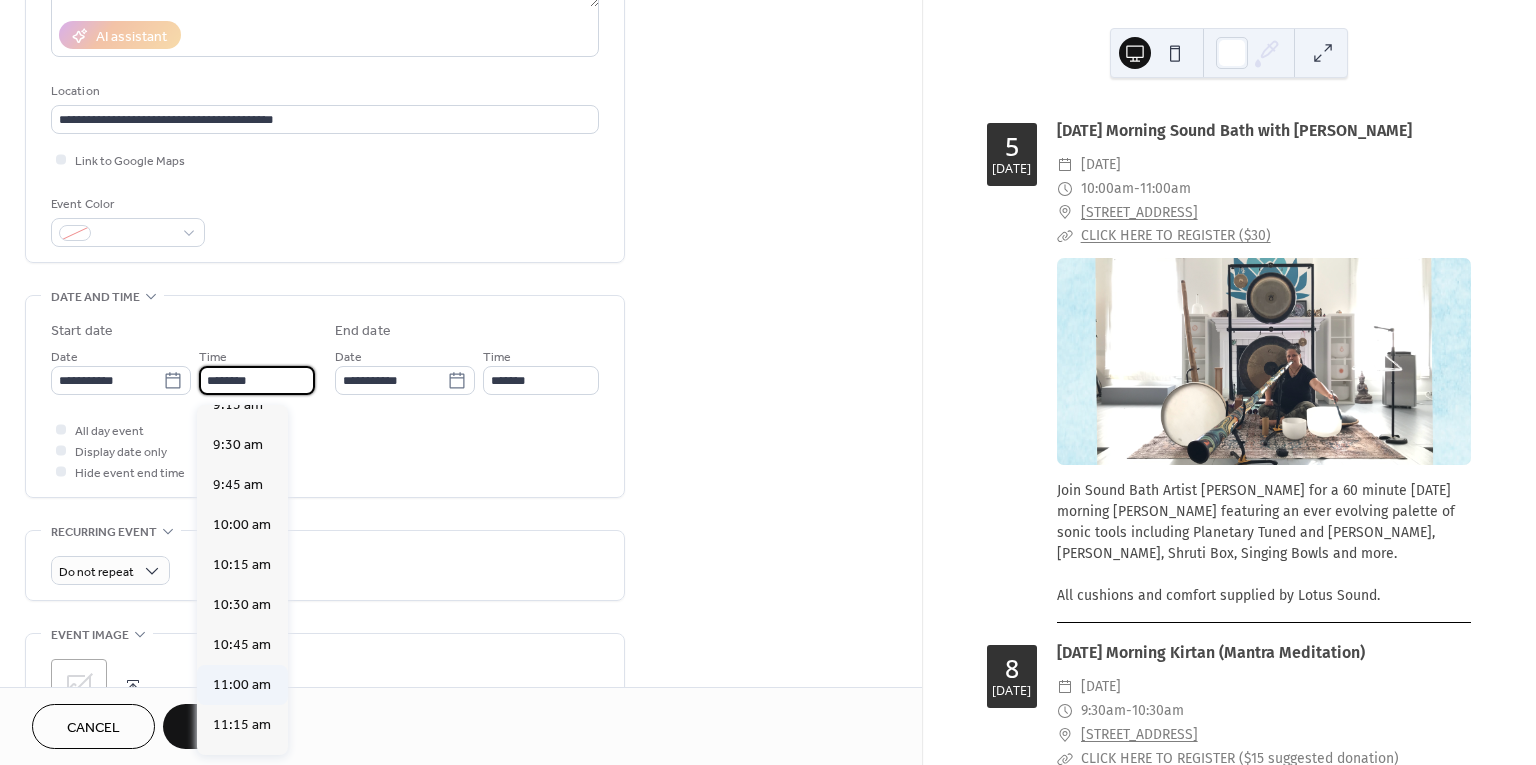 scroll, scrollTop: 1493, scrollLeft: 0, axis: vertical 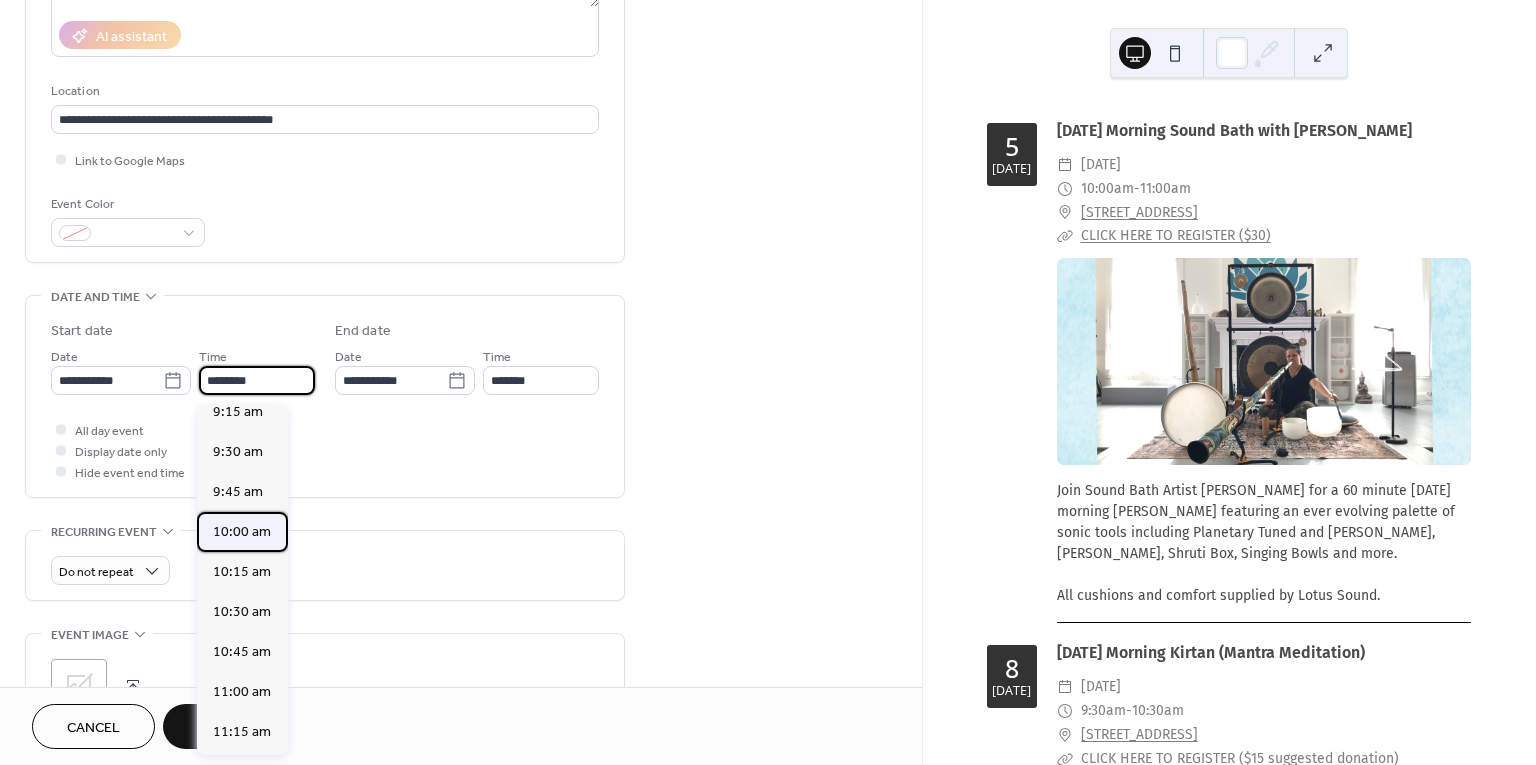click on "10:00 am" at bounding box center (242, 532) 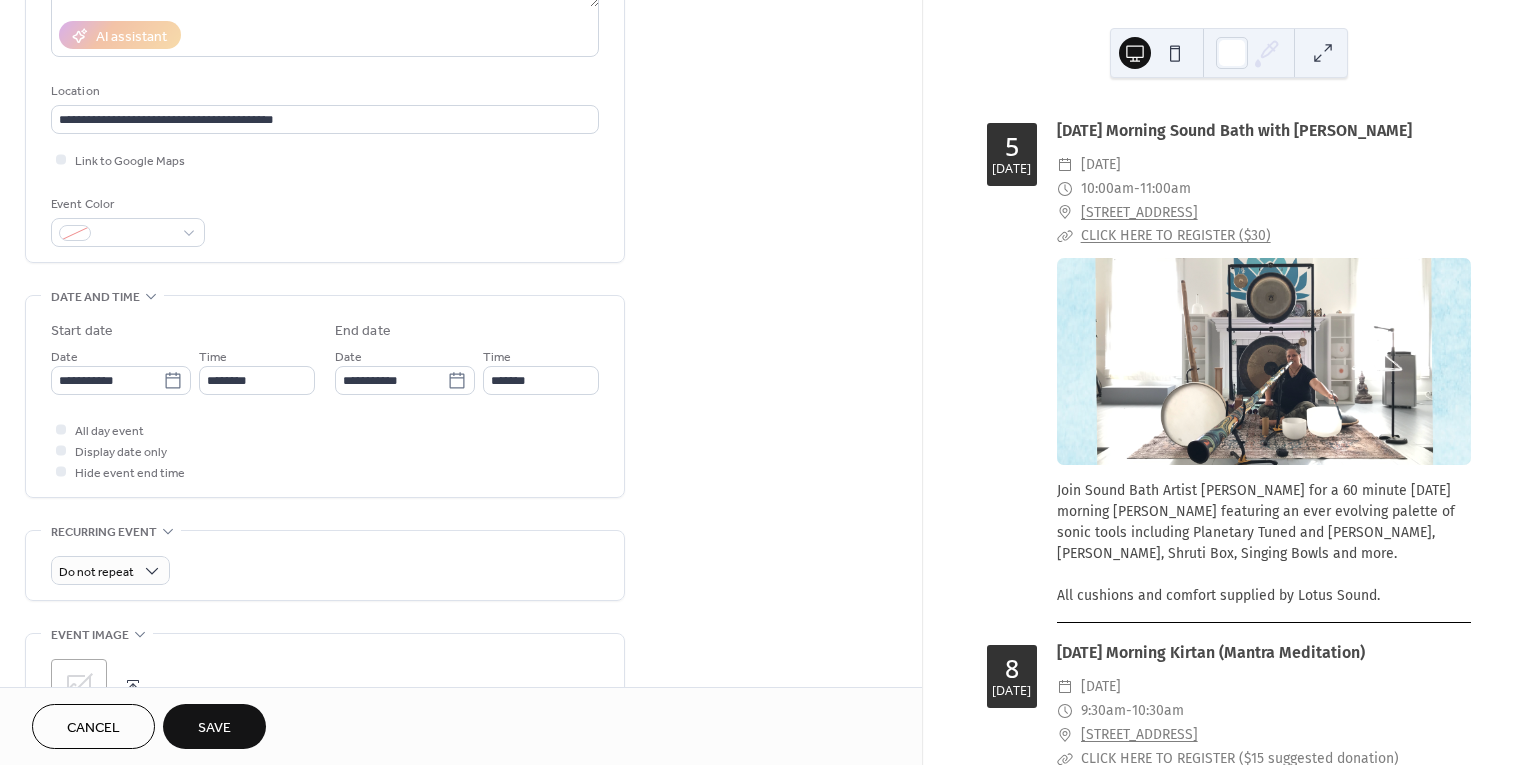 type on "********" 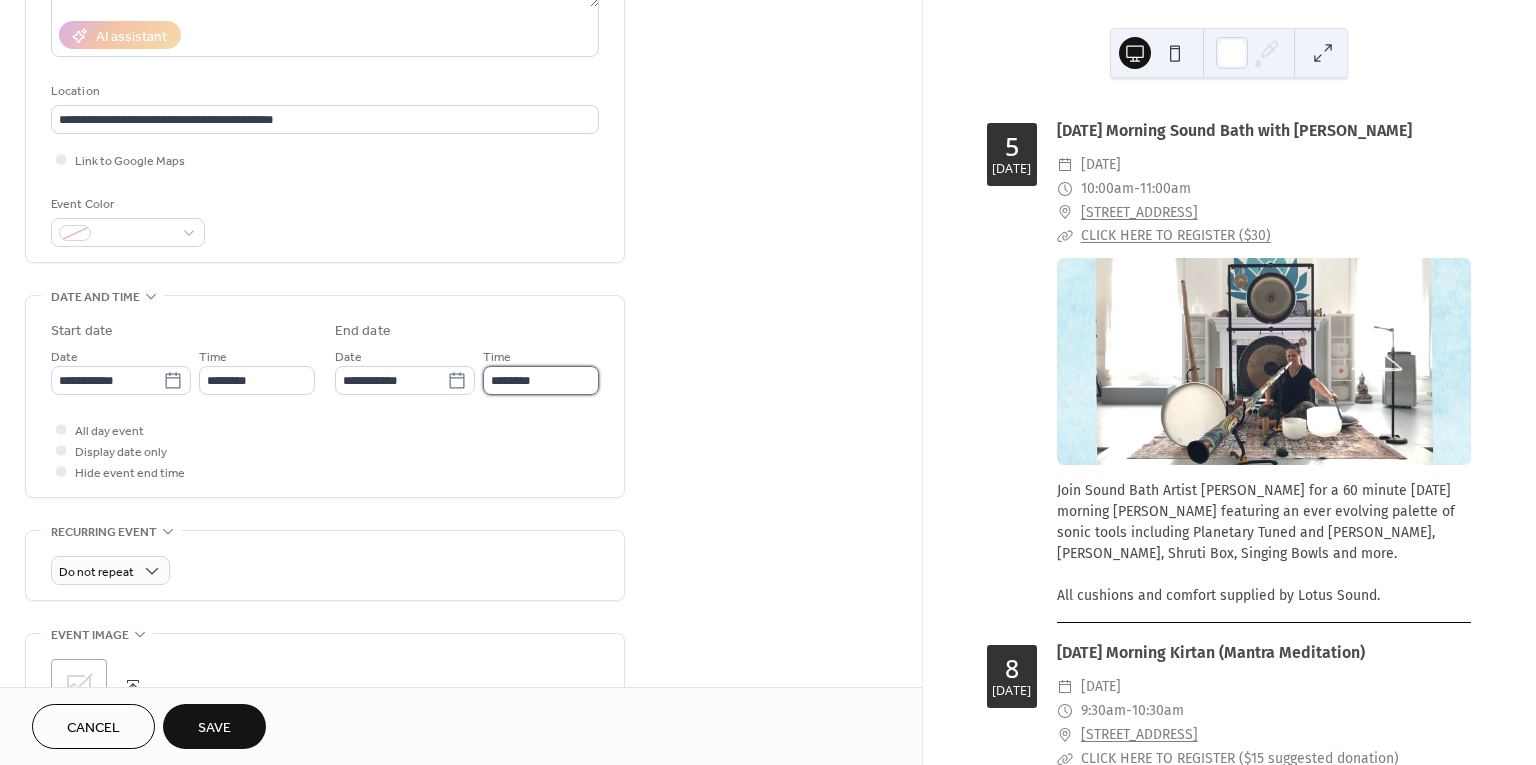 click on "********" at bounding box center [541, 380] 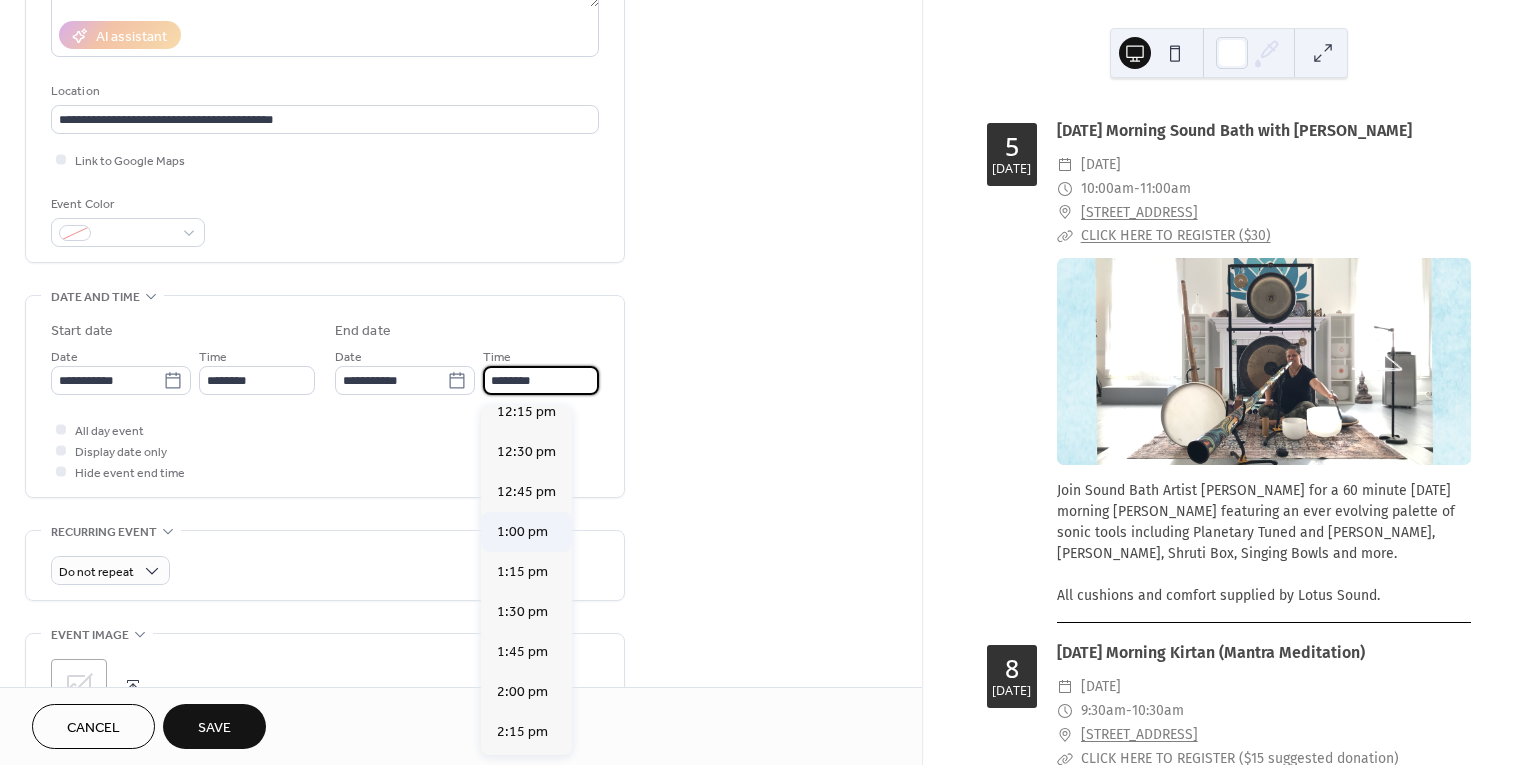scroll, scrollTop: 381, scrollLeft: 0, axis: vertical 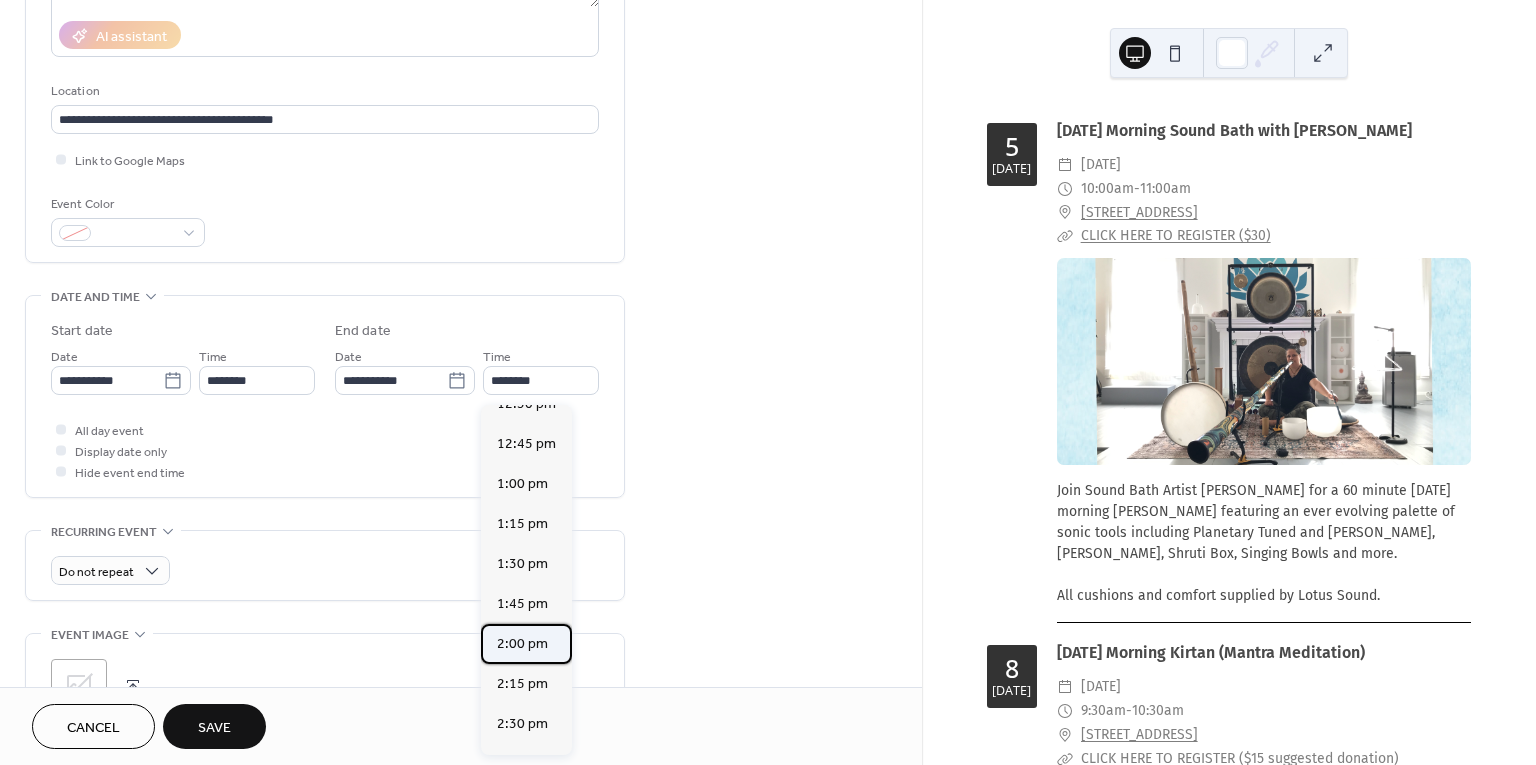 click on "2:00 pm" at bounding box center [522, 644] 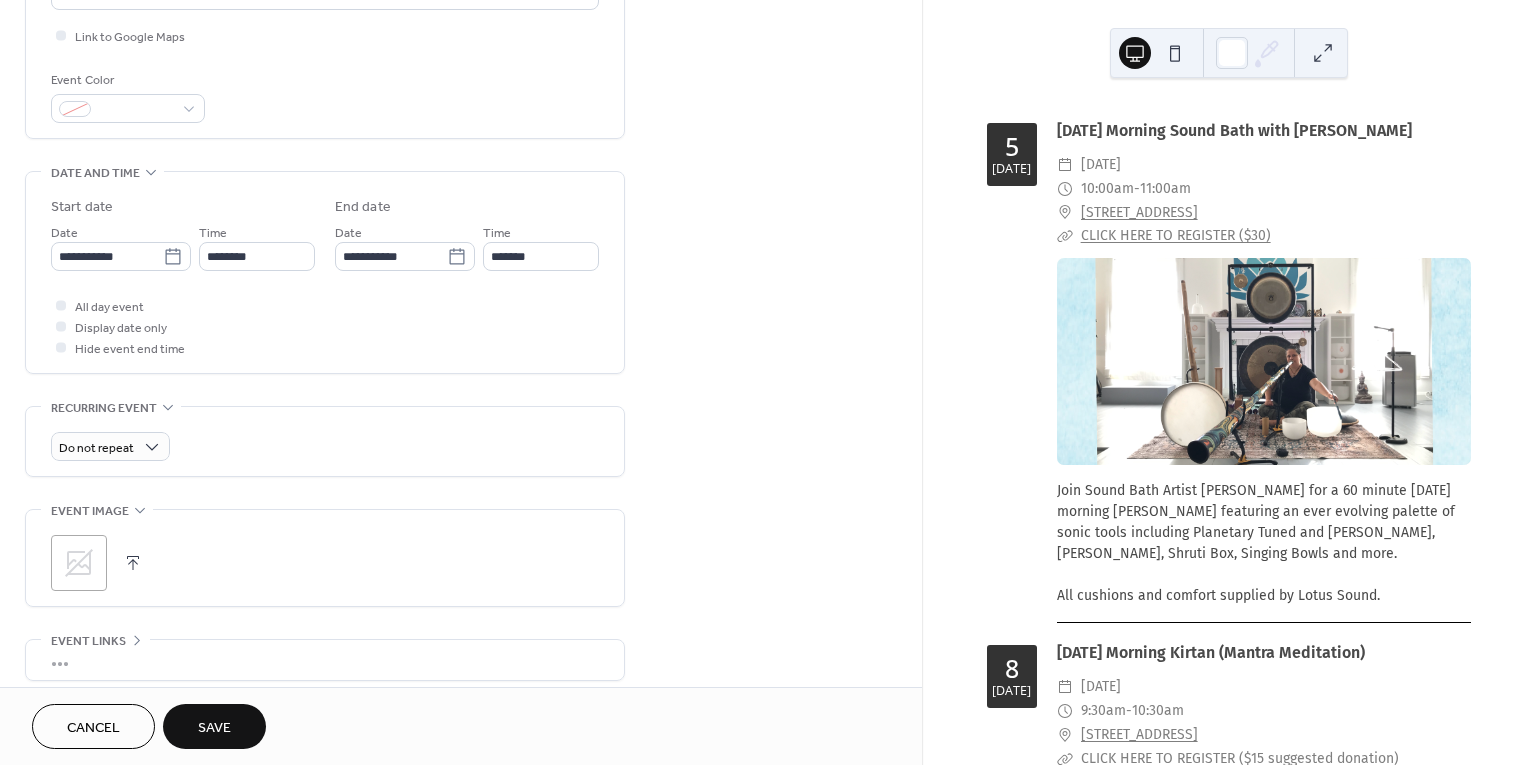 scroll, scrollTop: 571, scrollLeft: 0, axis: vertical 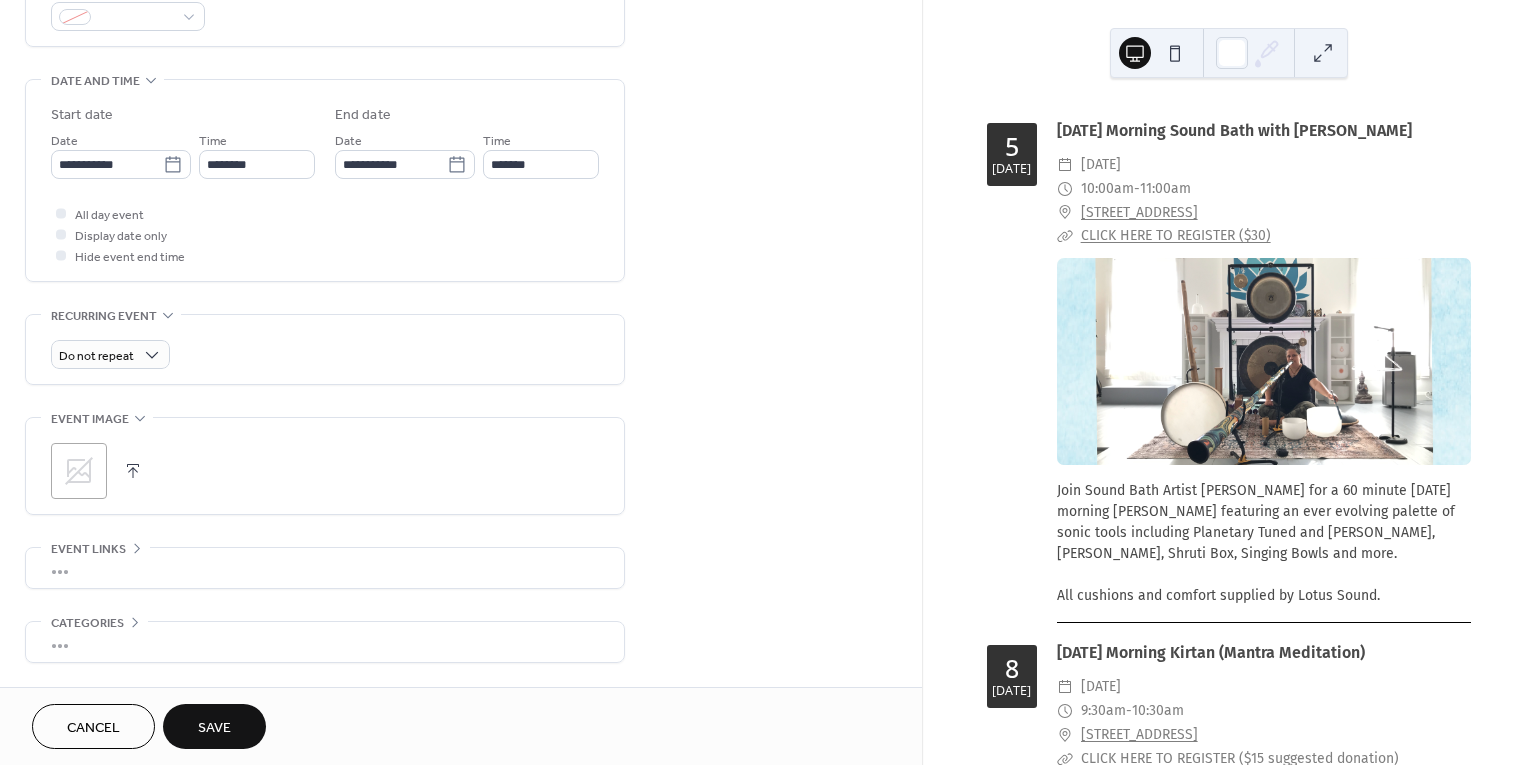 click 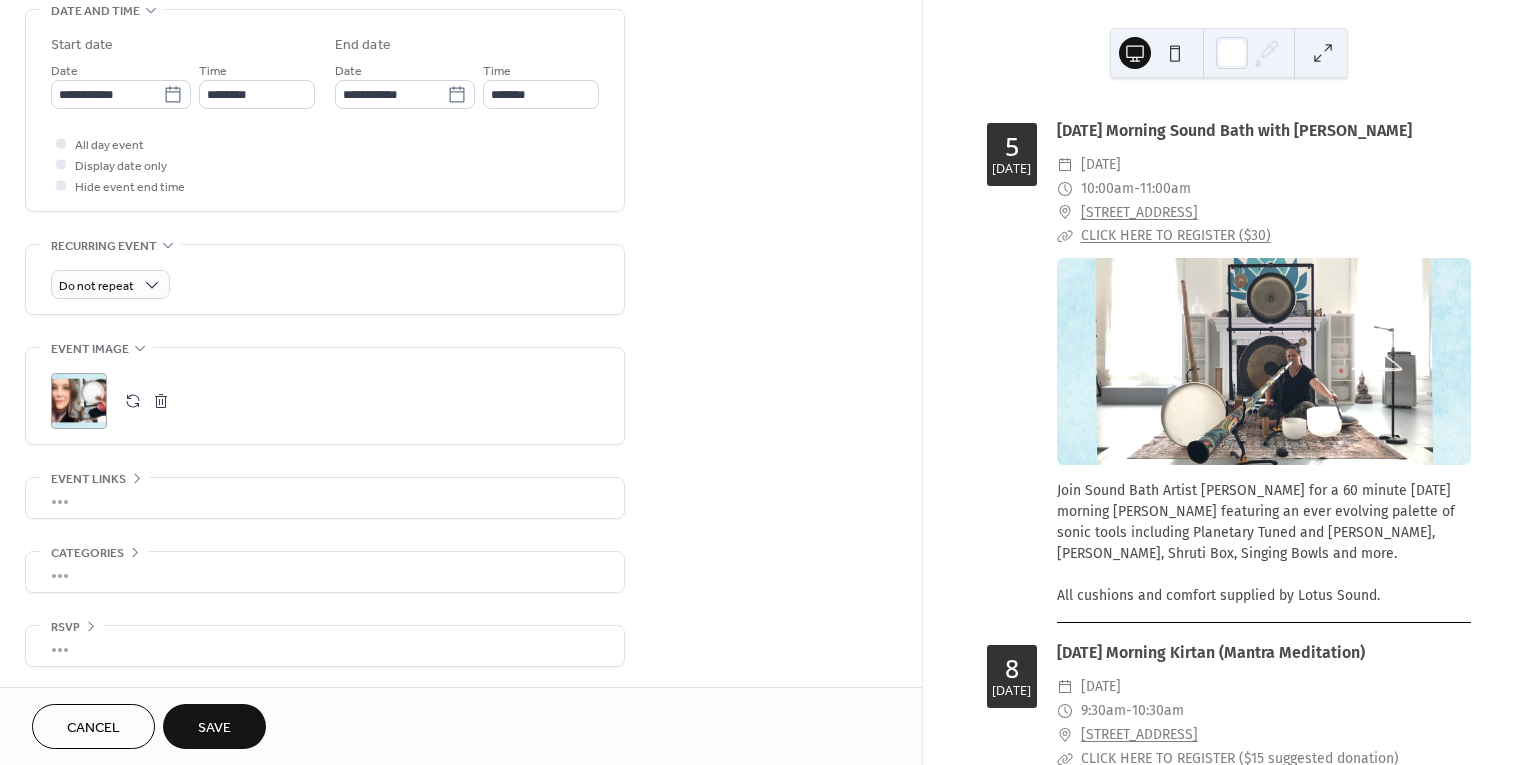 click on "•••" at bounding box center (325, 498) 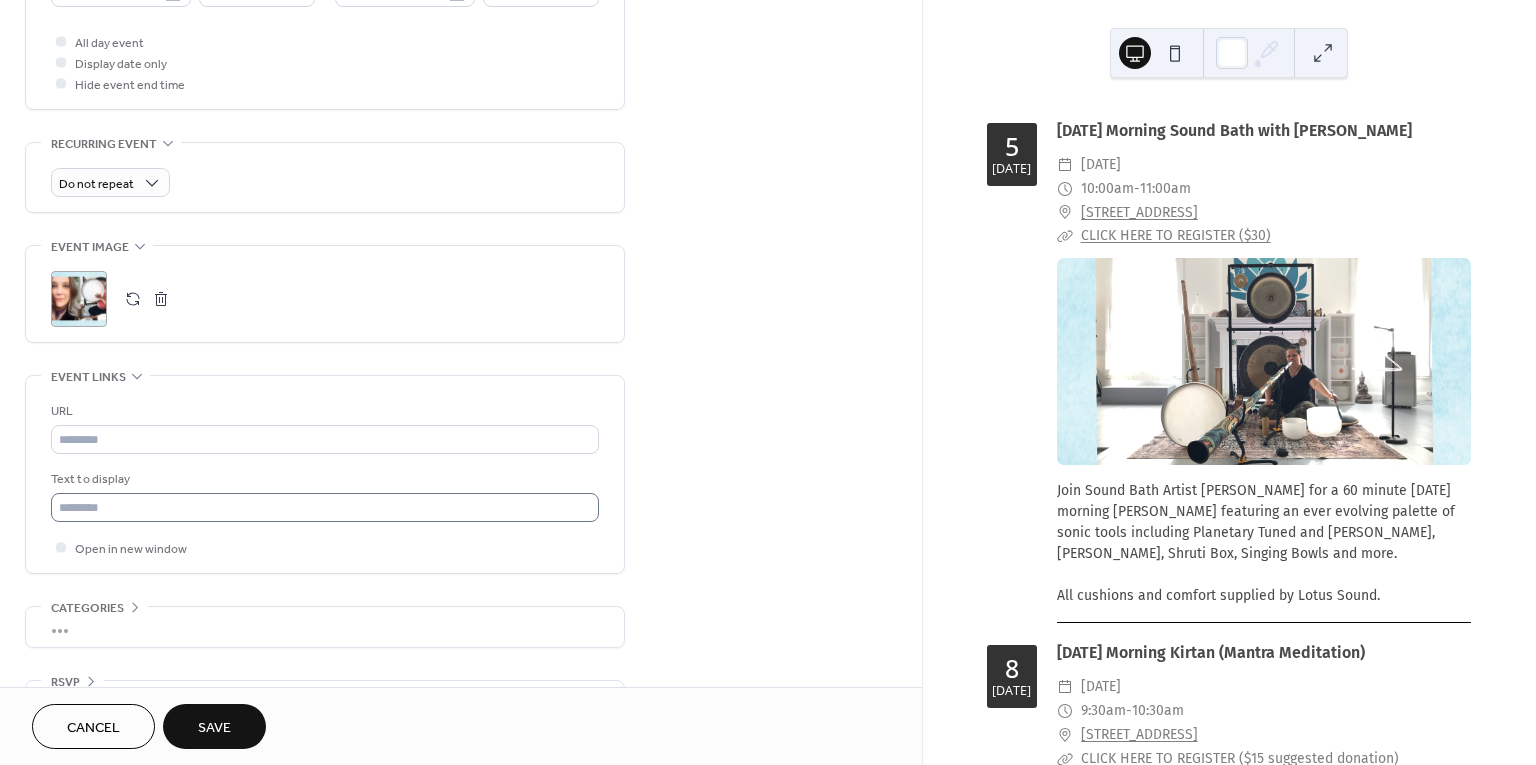 scroll, scrollTop: 745, scrollLeft: 0, axis: vertical 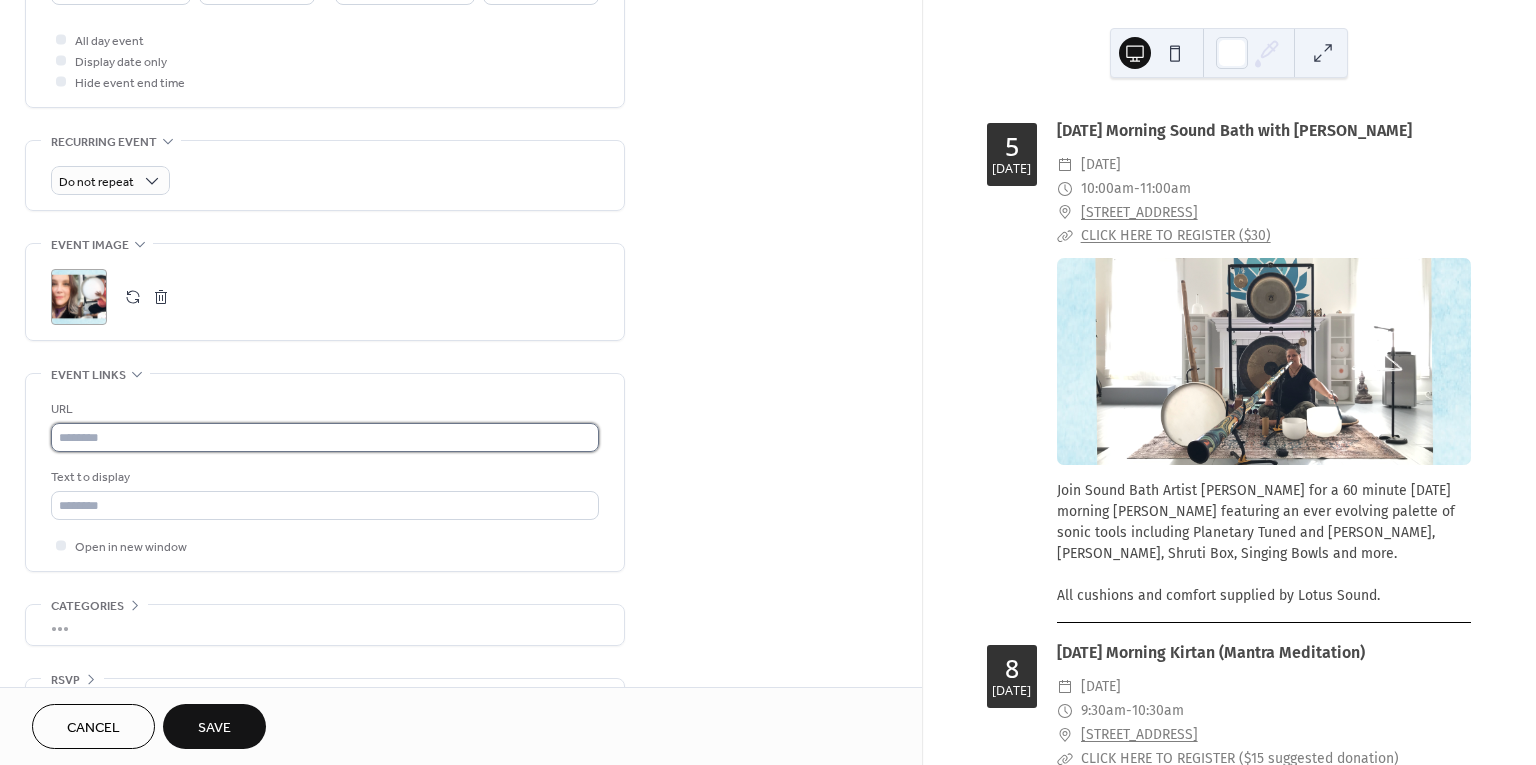 click at bounding box center (325, 437) 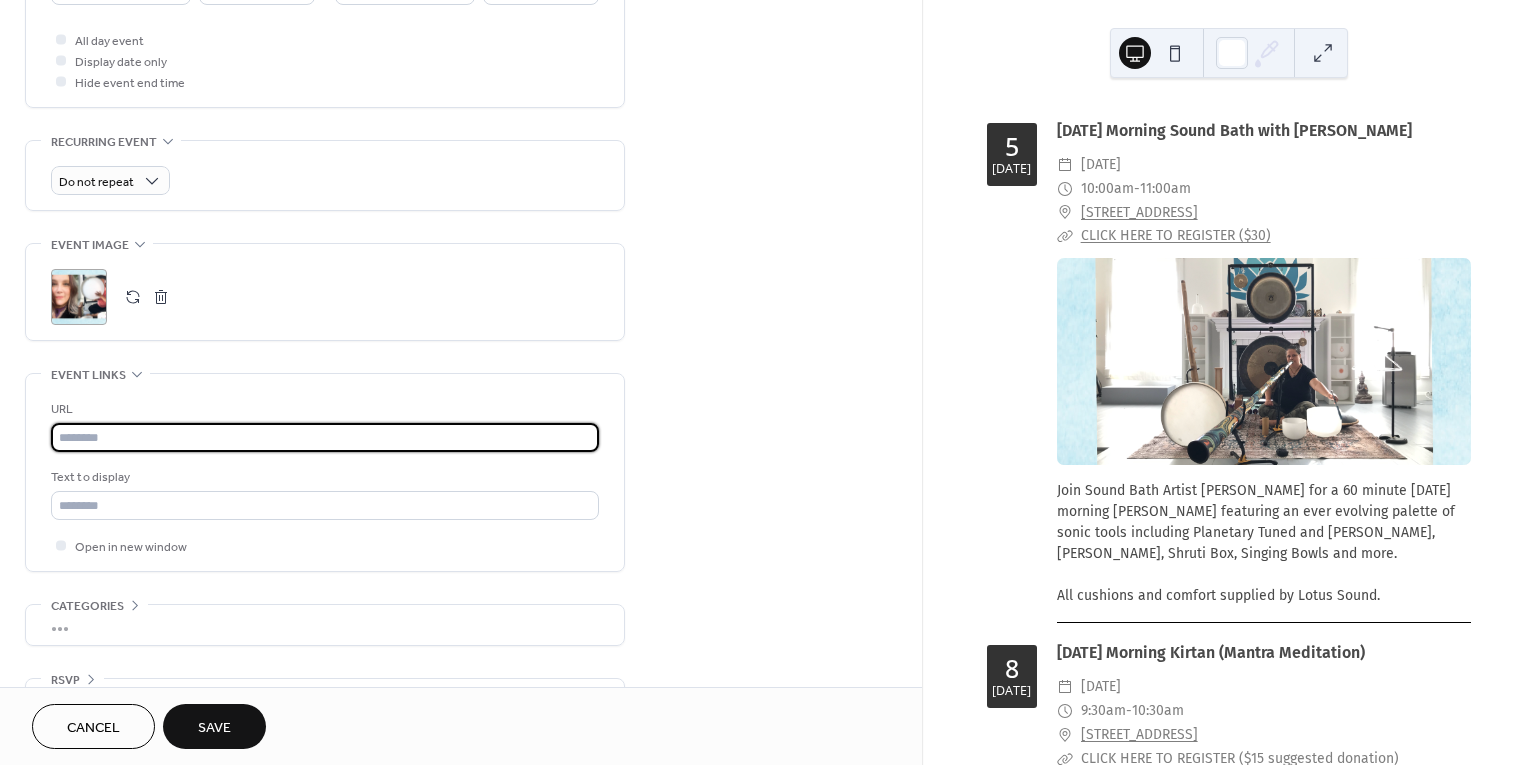 paste on "**********" 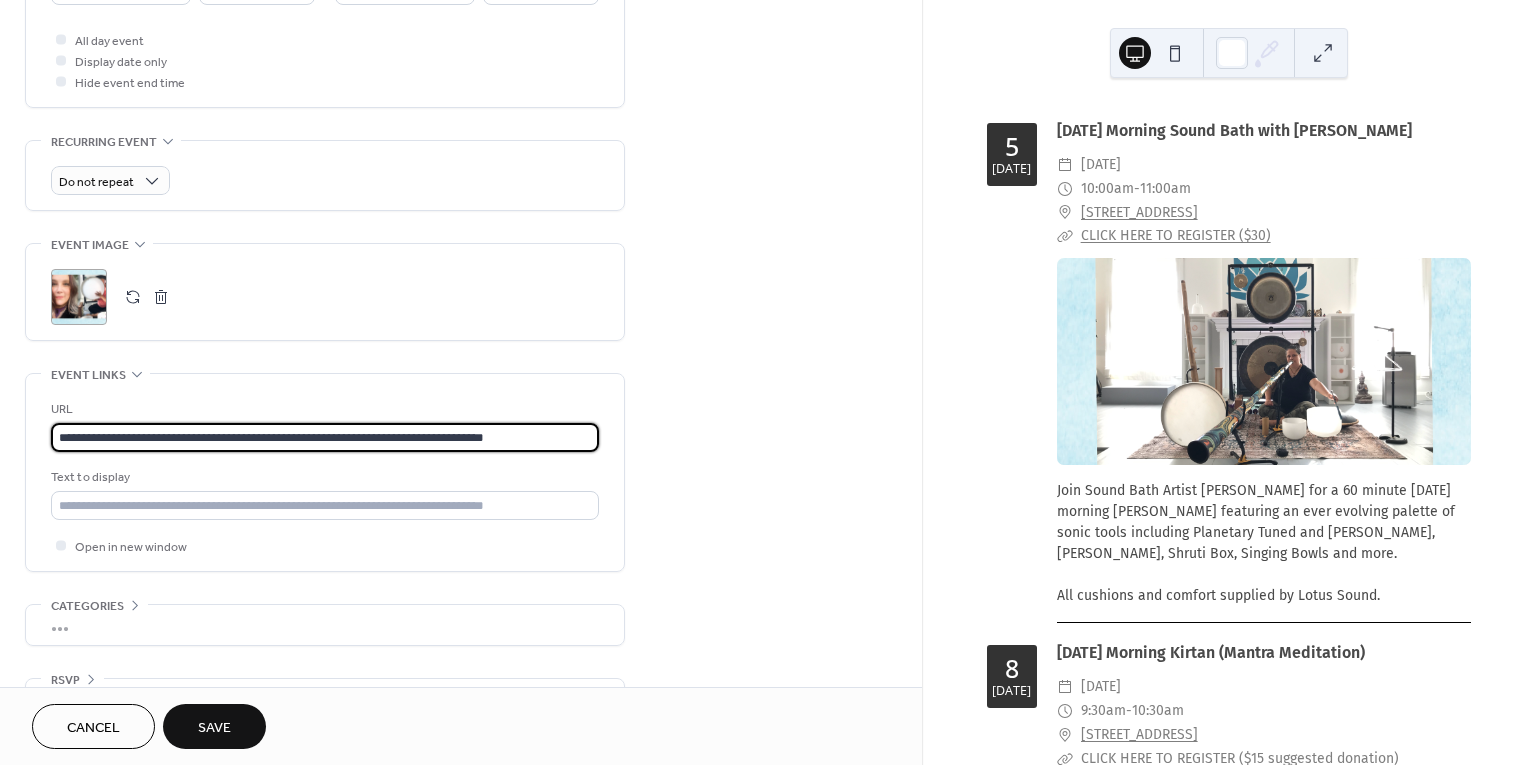 scroll, scrollTop: 779, scrollLeft: 0, axis: vertical 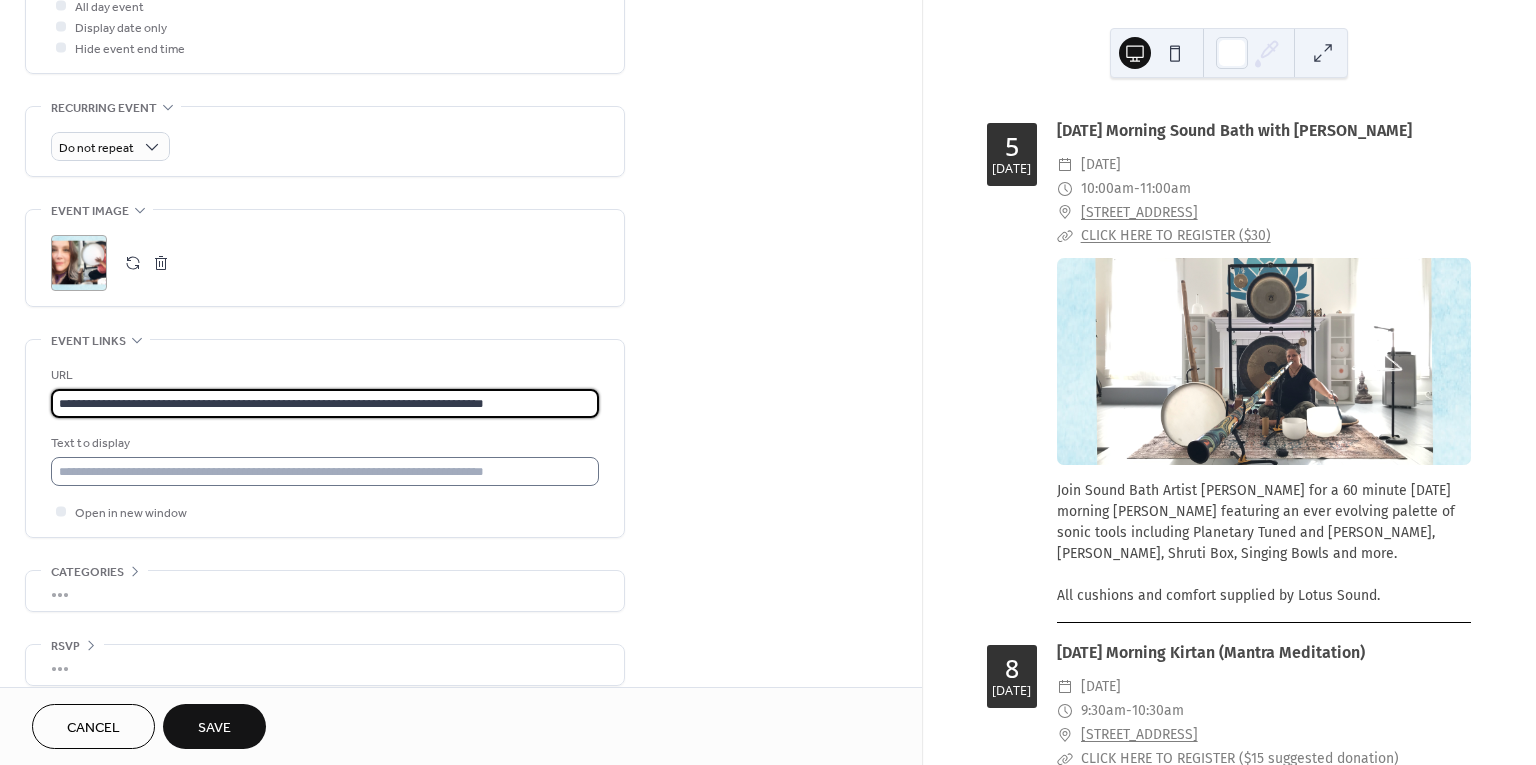 type on "**********" 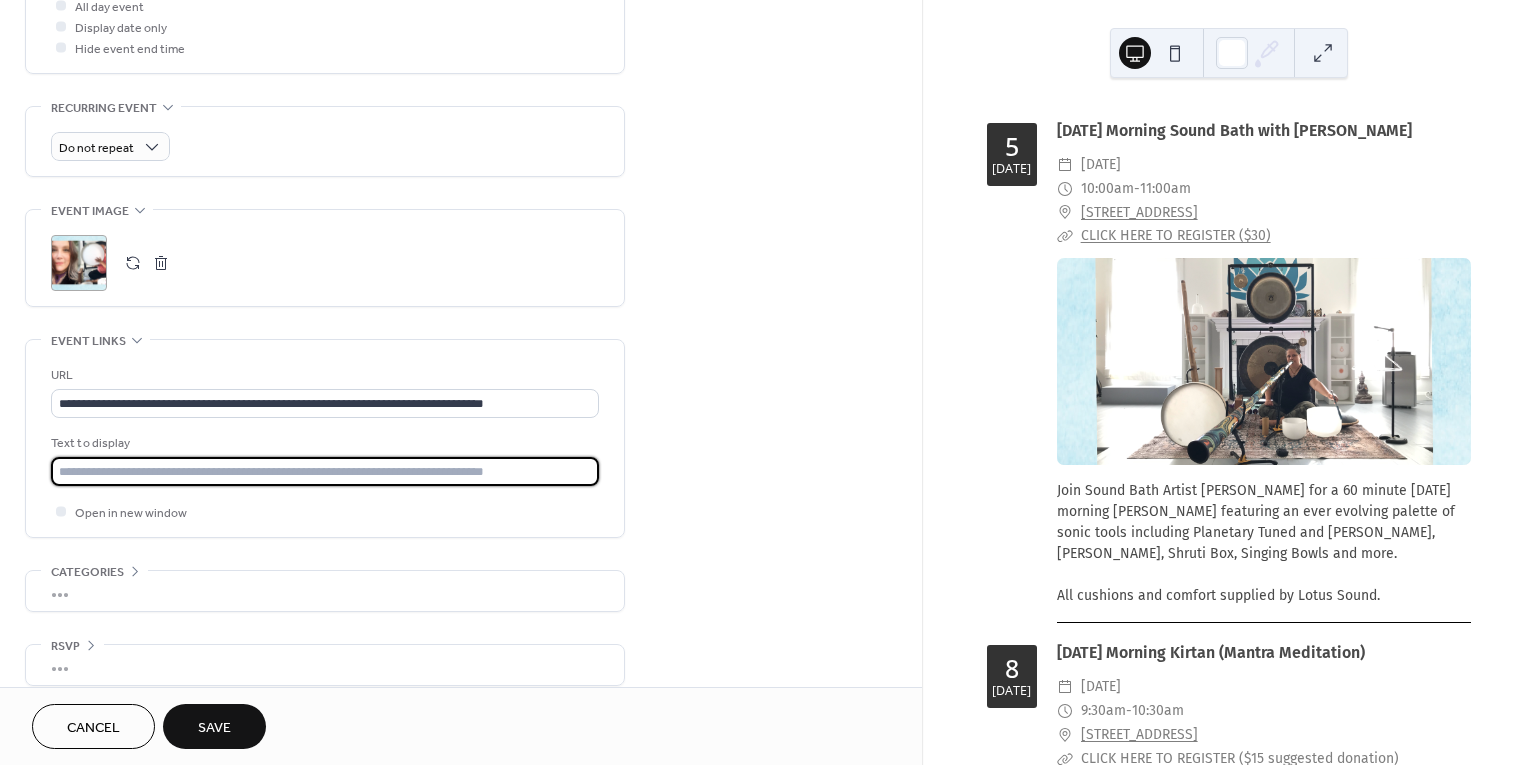 click at bounding box center (325, 471) 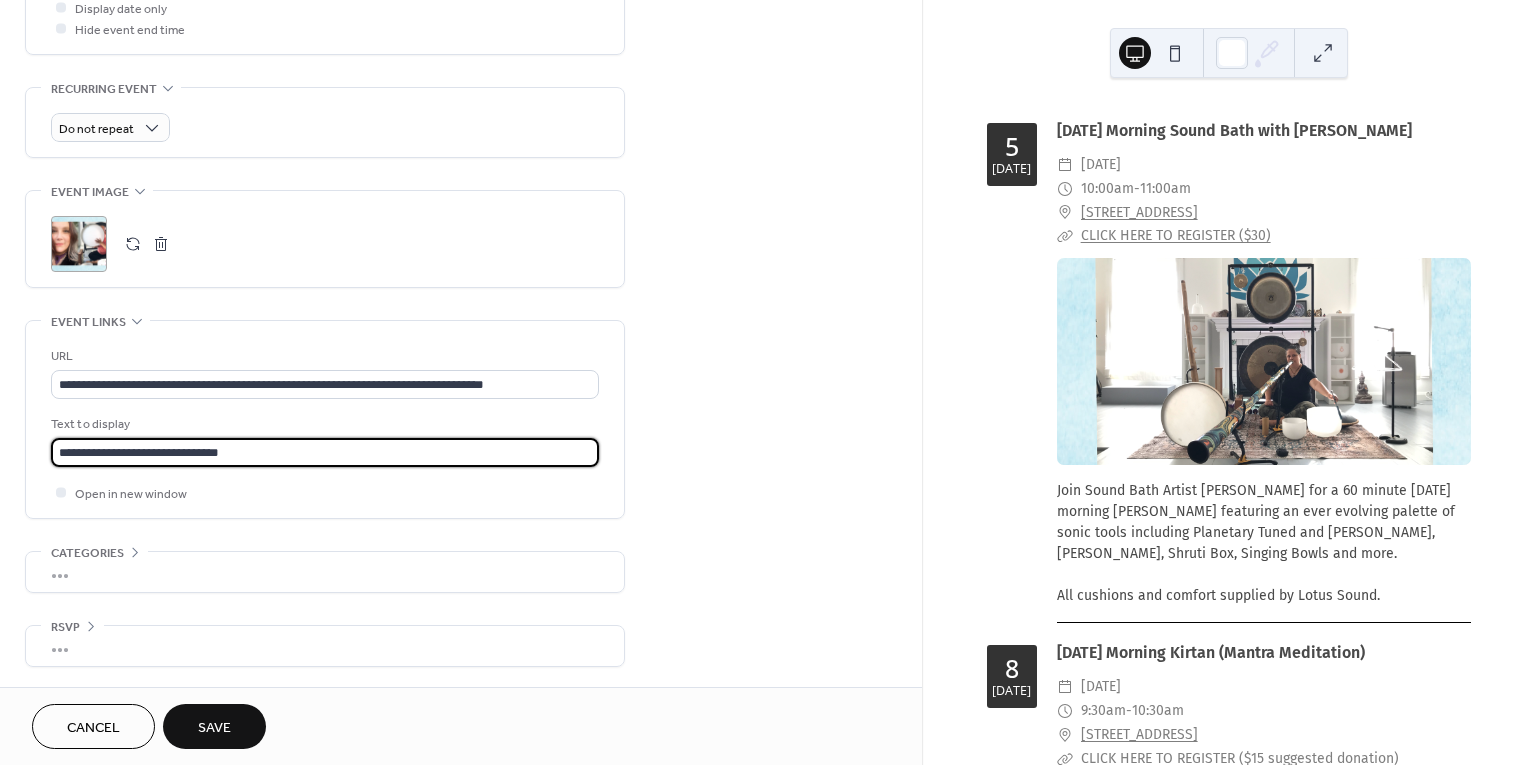 scroll, scrollTop: 808, scrollLeft: 0, axis: vertical 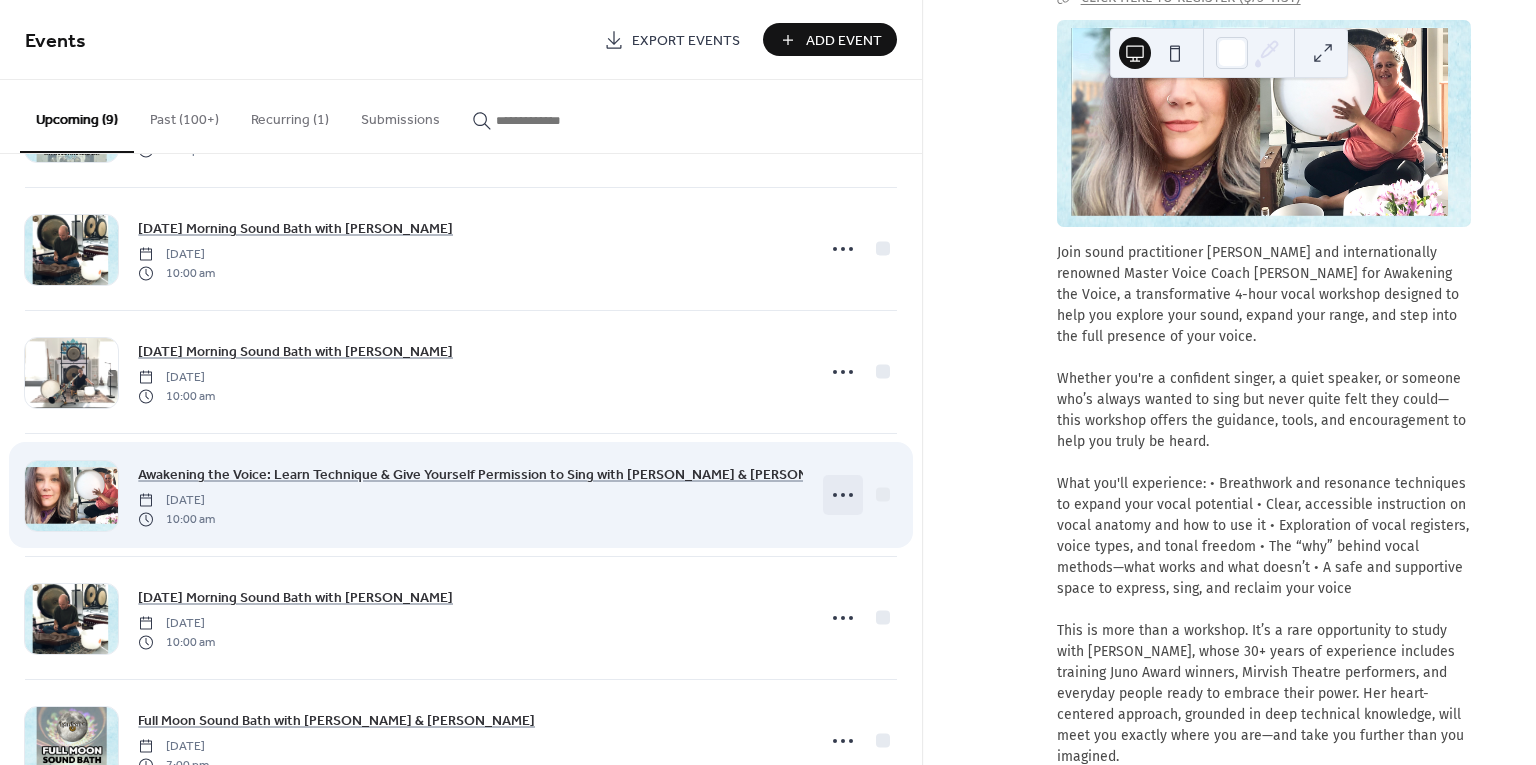 click 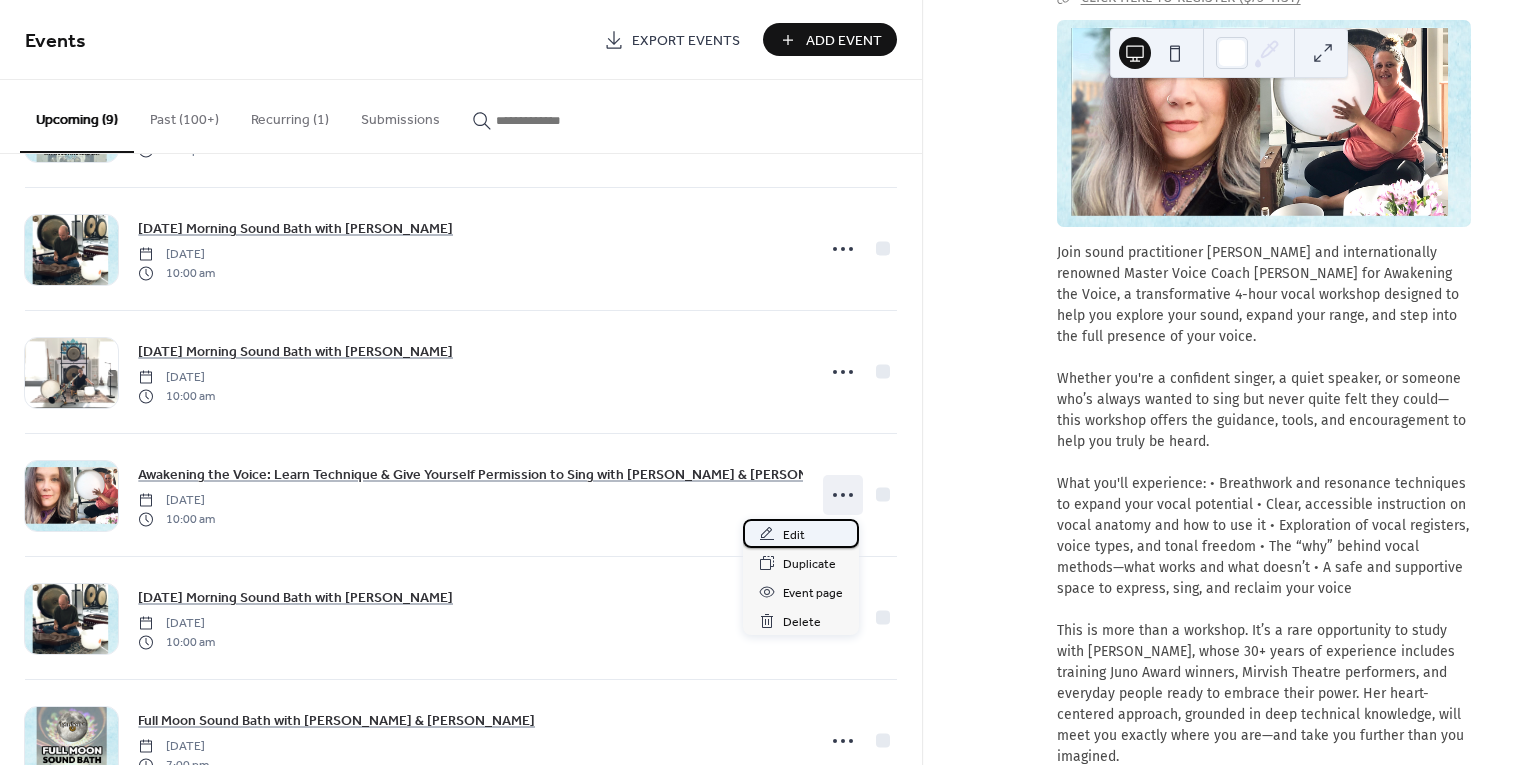 click on "Edit" at bounding box center [801, 533] 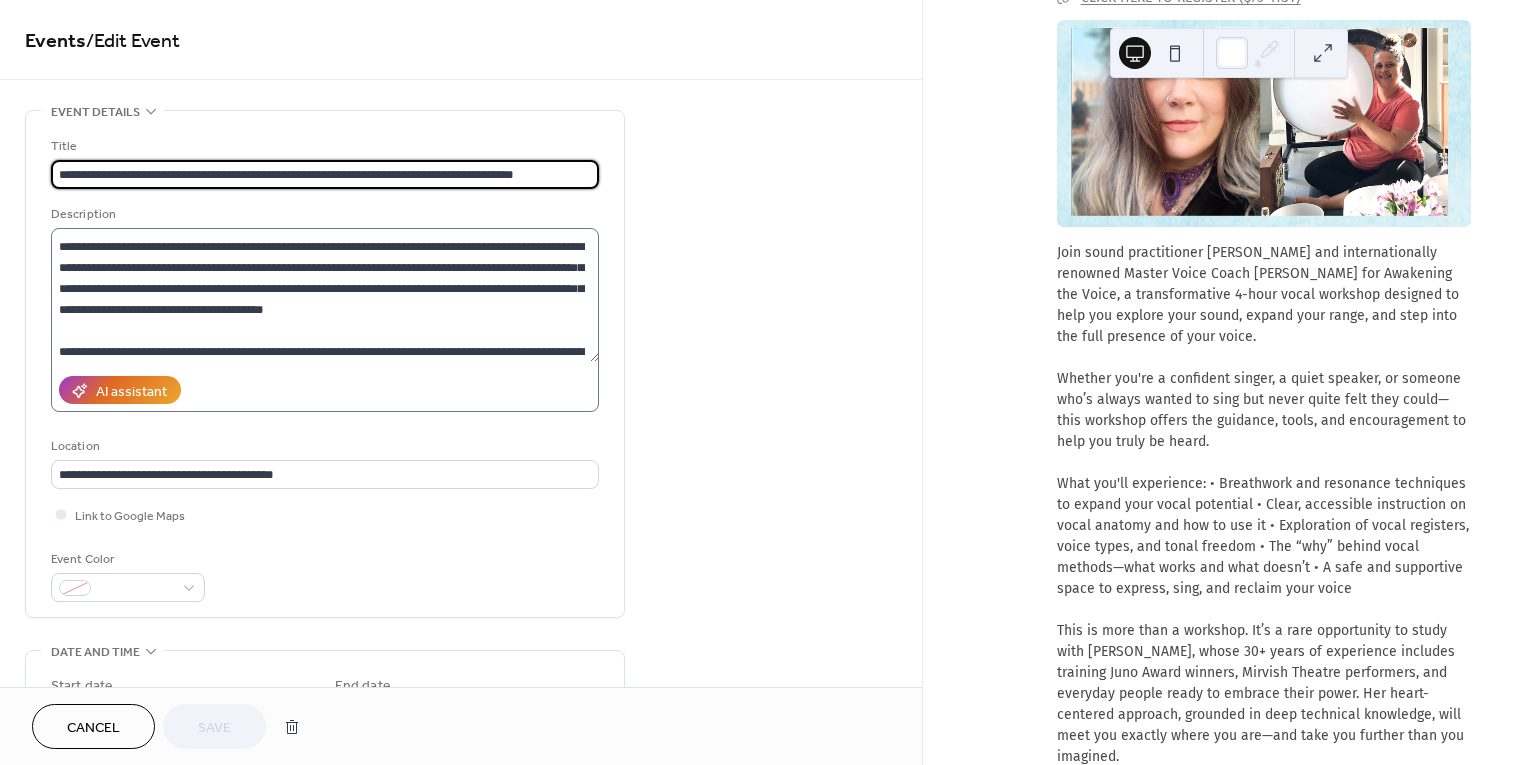 scroll, scrollTop: 155, scrollLeft: 0, axis: vertical 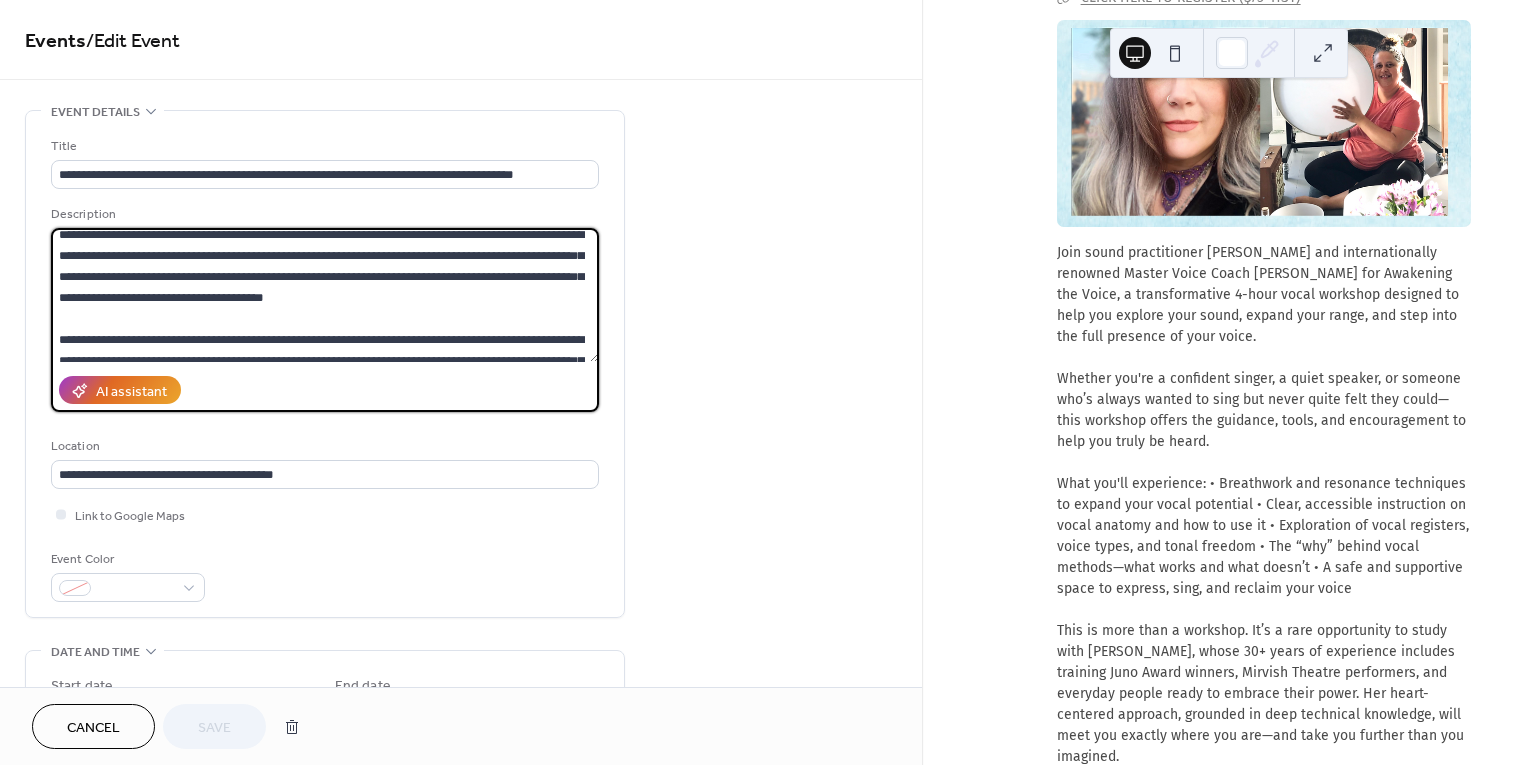 click at bounding box center [325, 295] 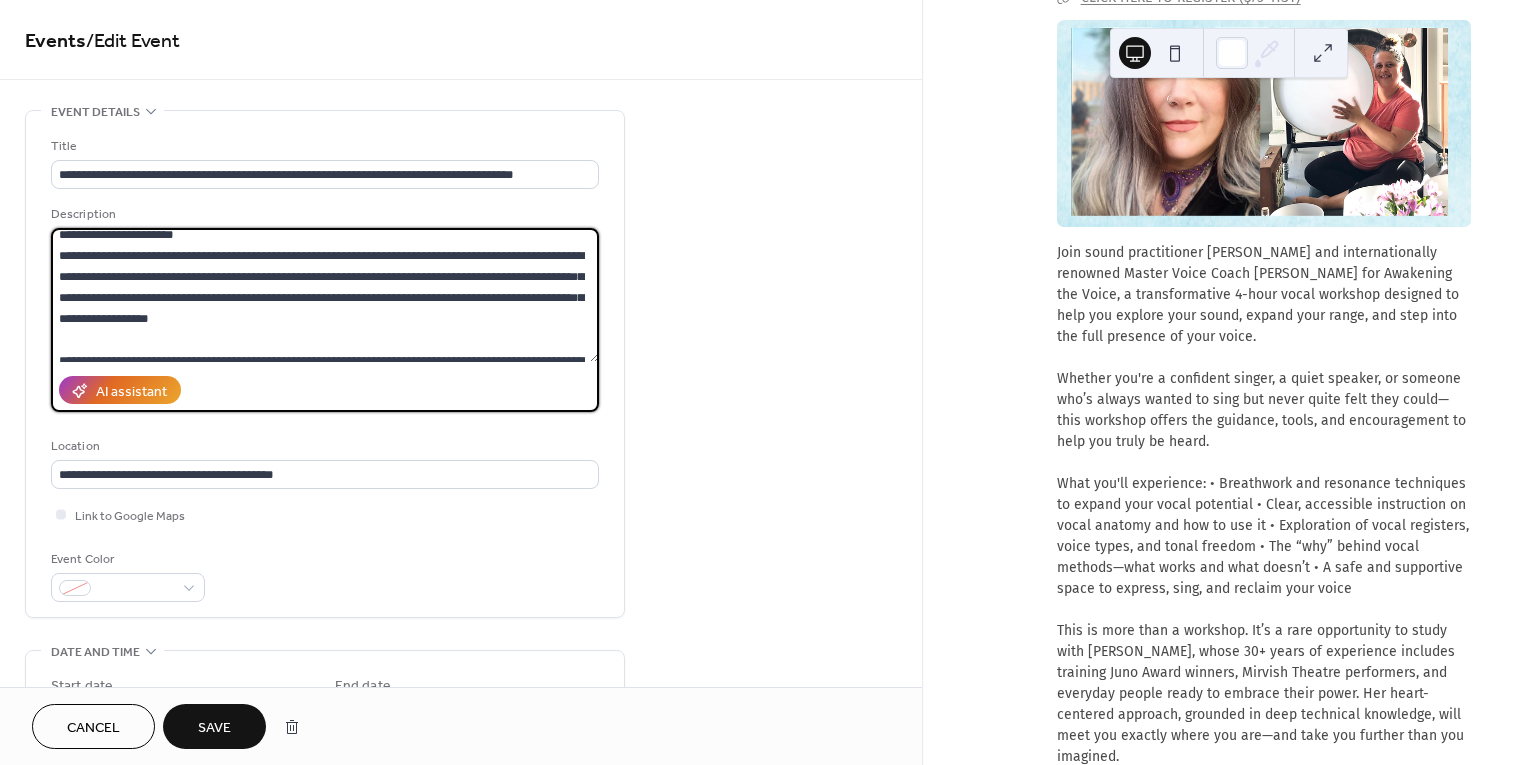 click at bounding box center (325, 295) 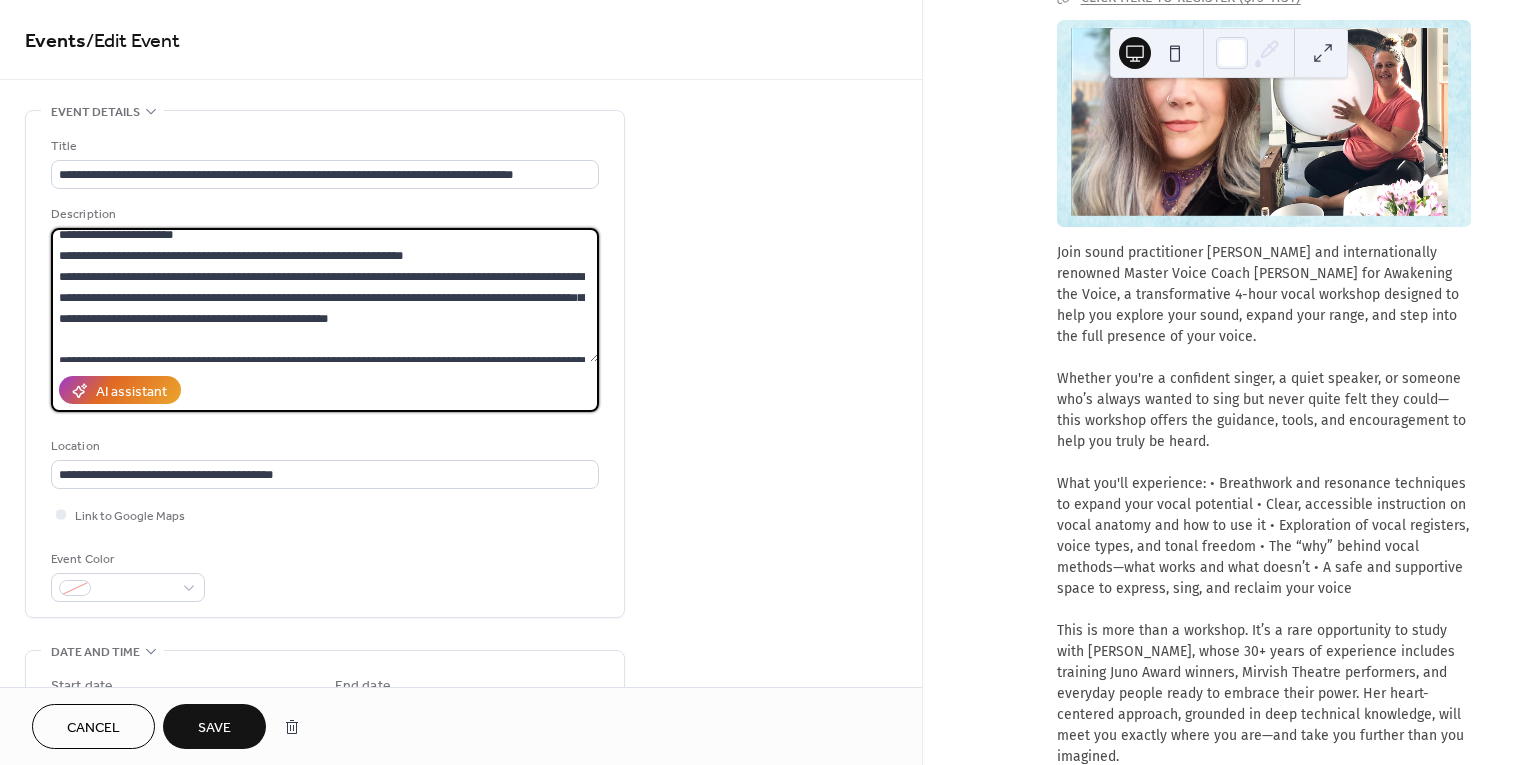 click at bounding box center (325, 295) 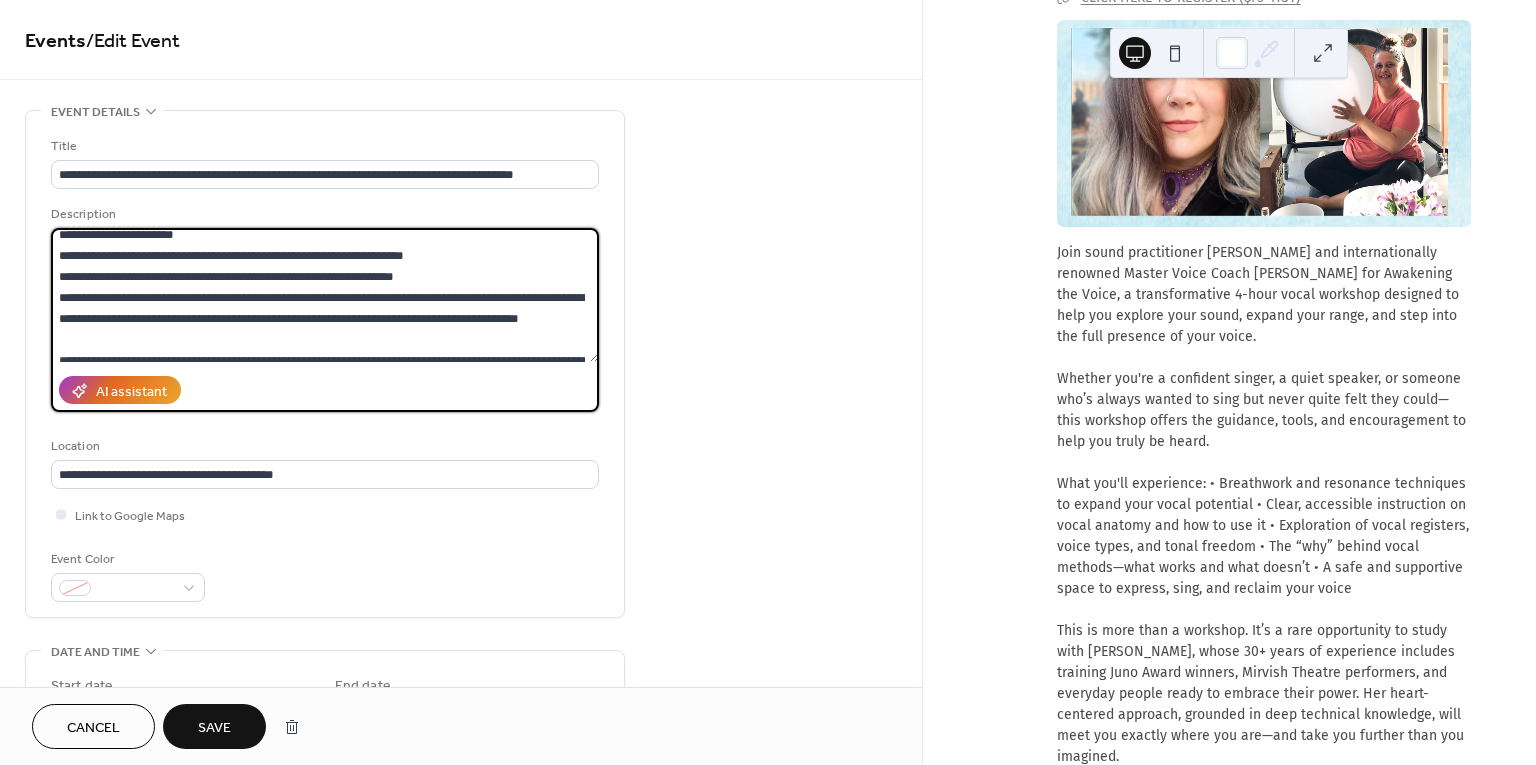 click at bounding box center (325, 295) 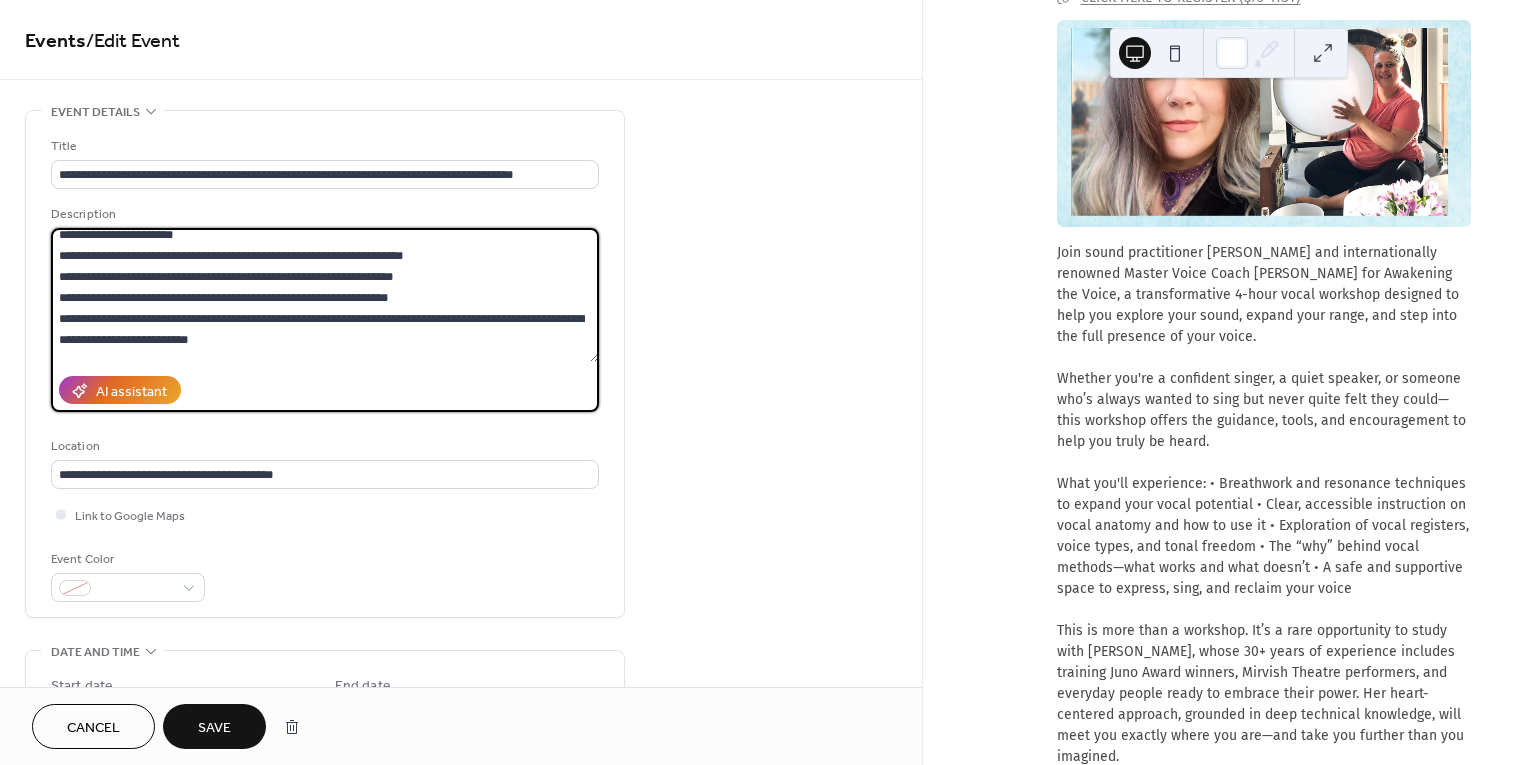 click at bounding box center [325, 295] 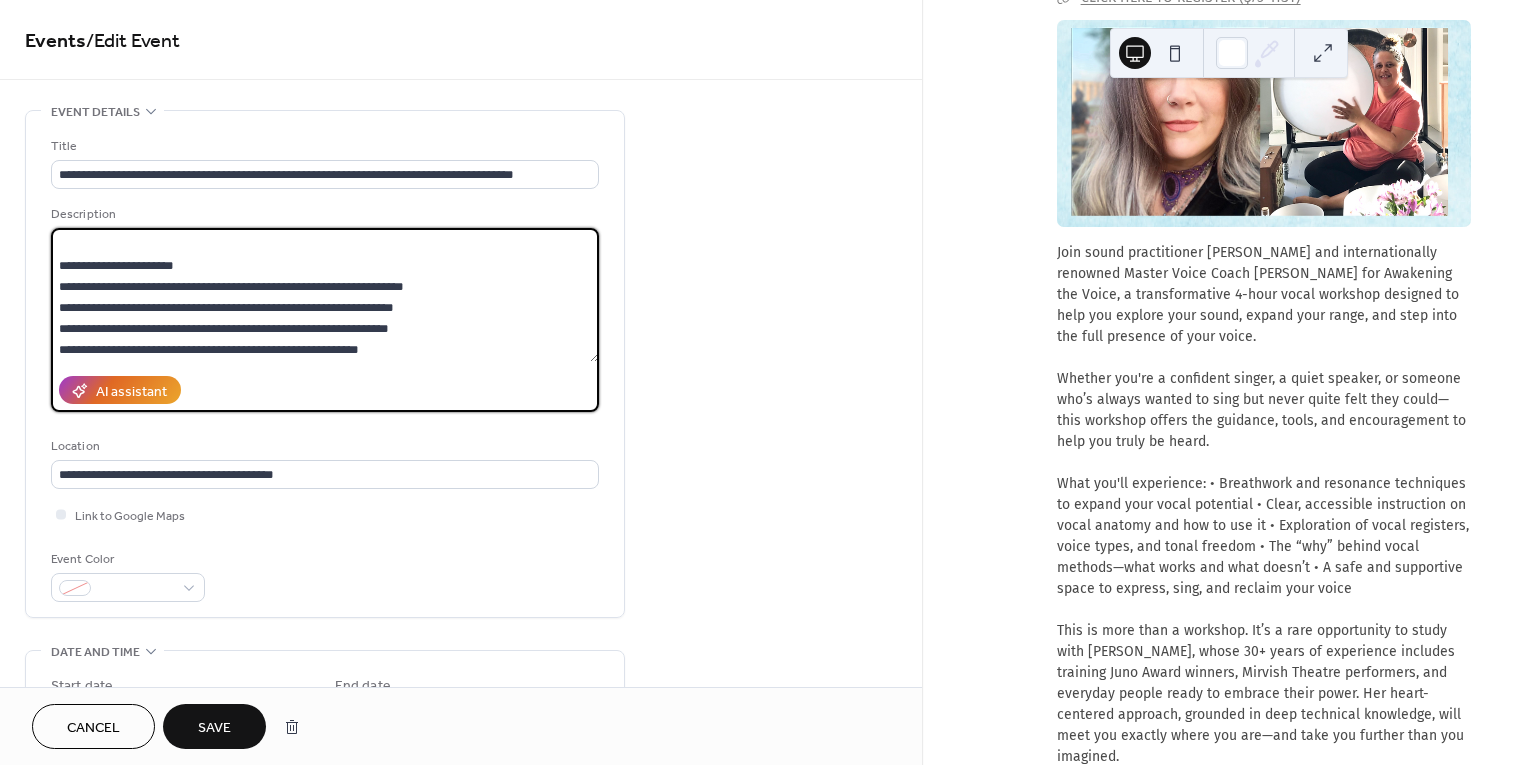 scroll, scrollTop: 133, scrollLeft: 0, axis: vertical 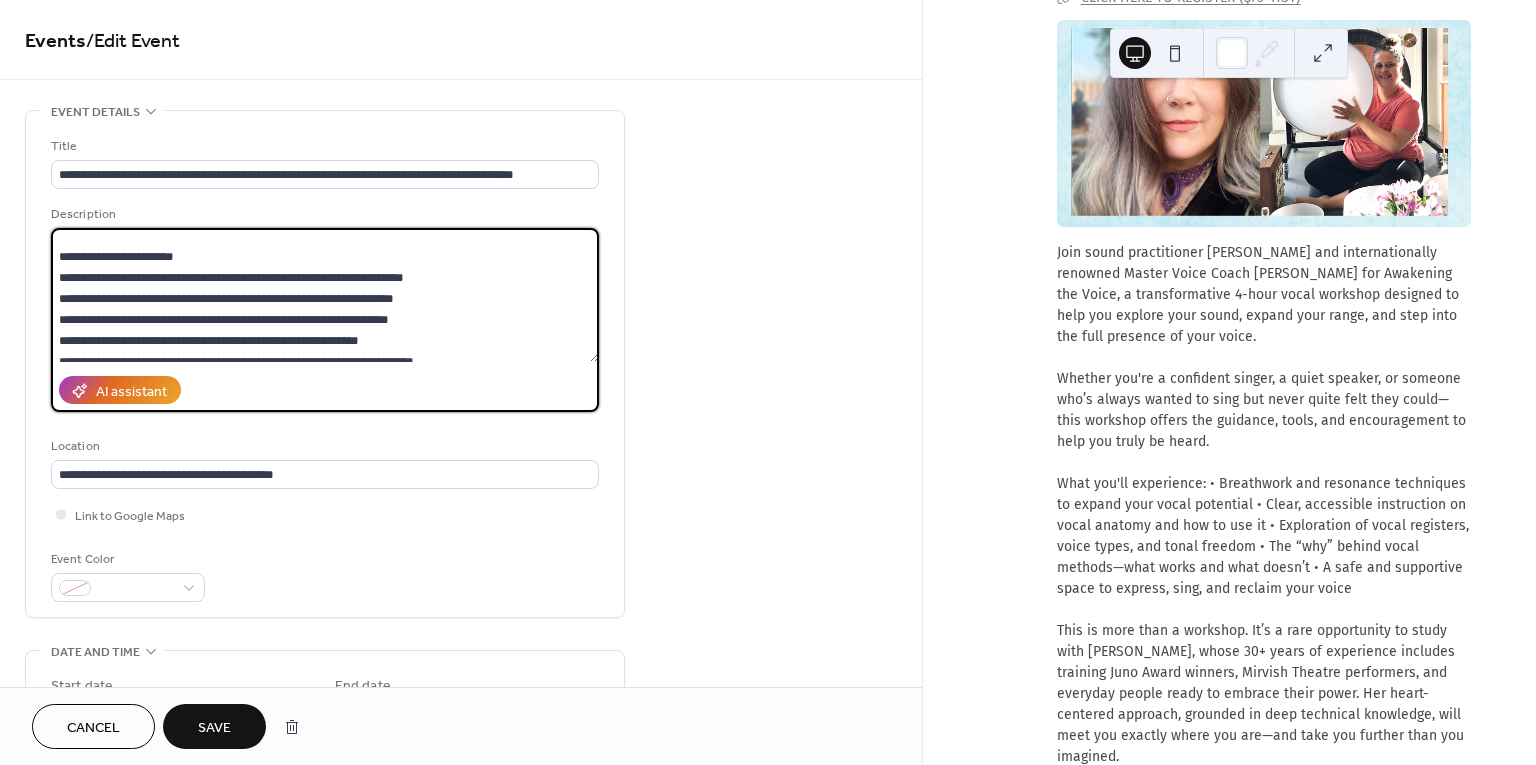 type on "**********" 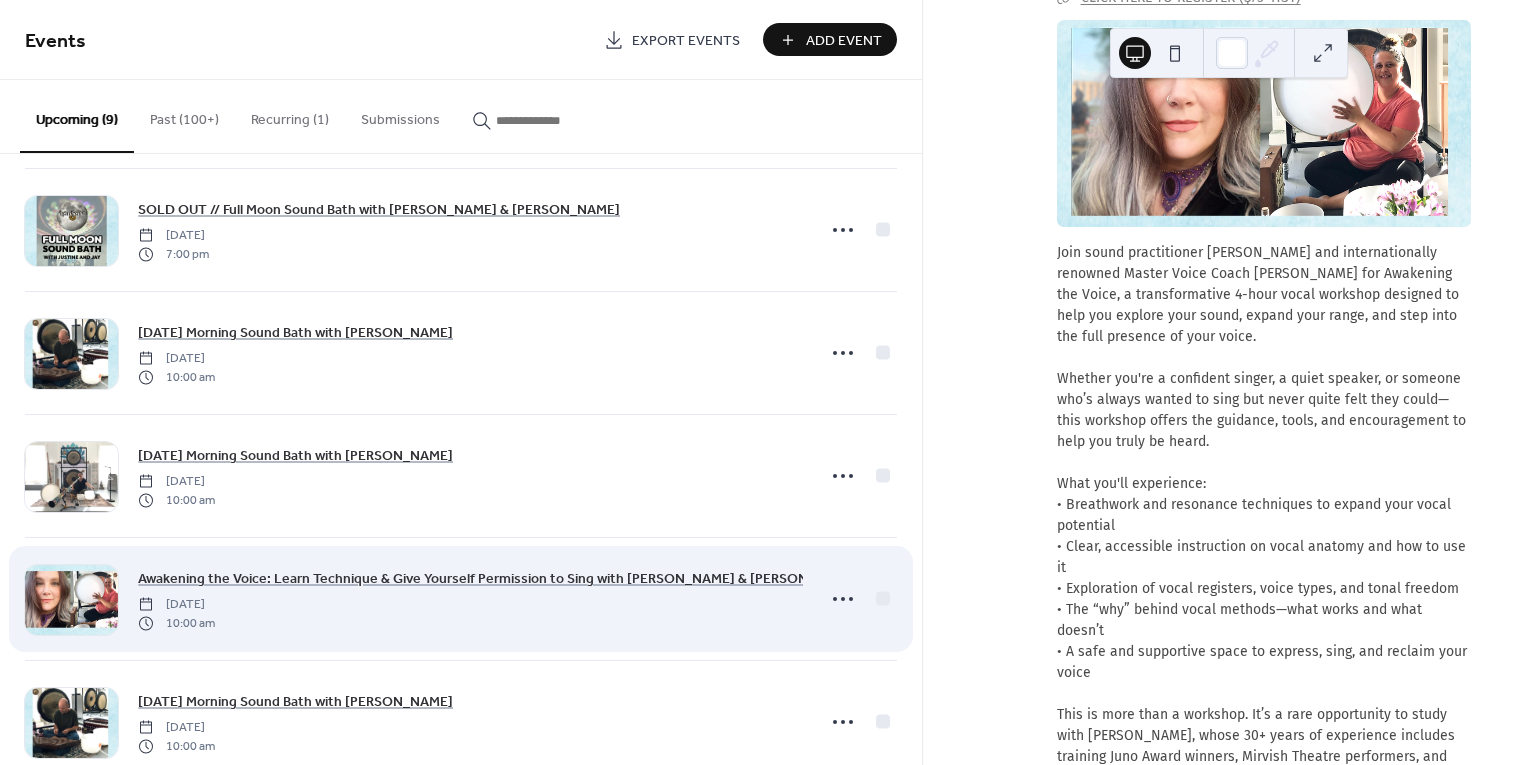 scroll, scrollTop: 139, scrollLeft: 0, axis: vertical 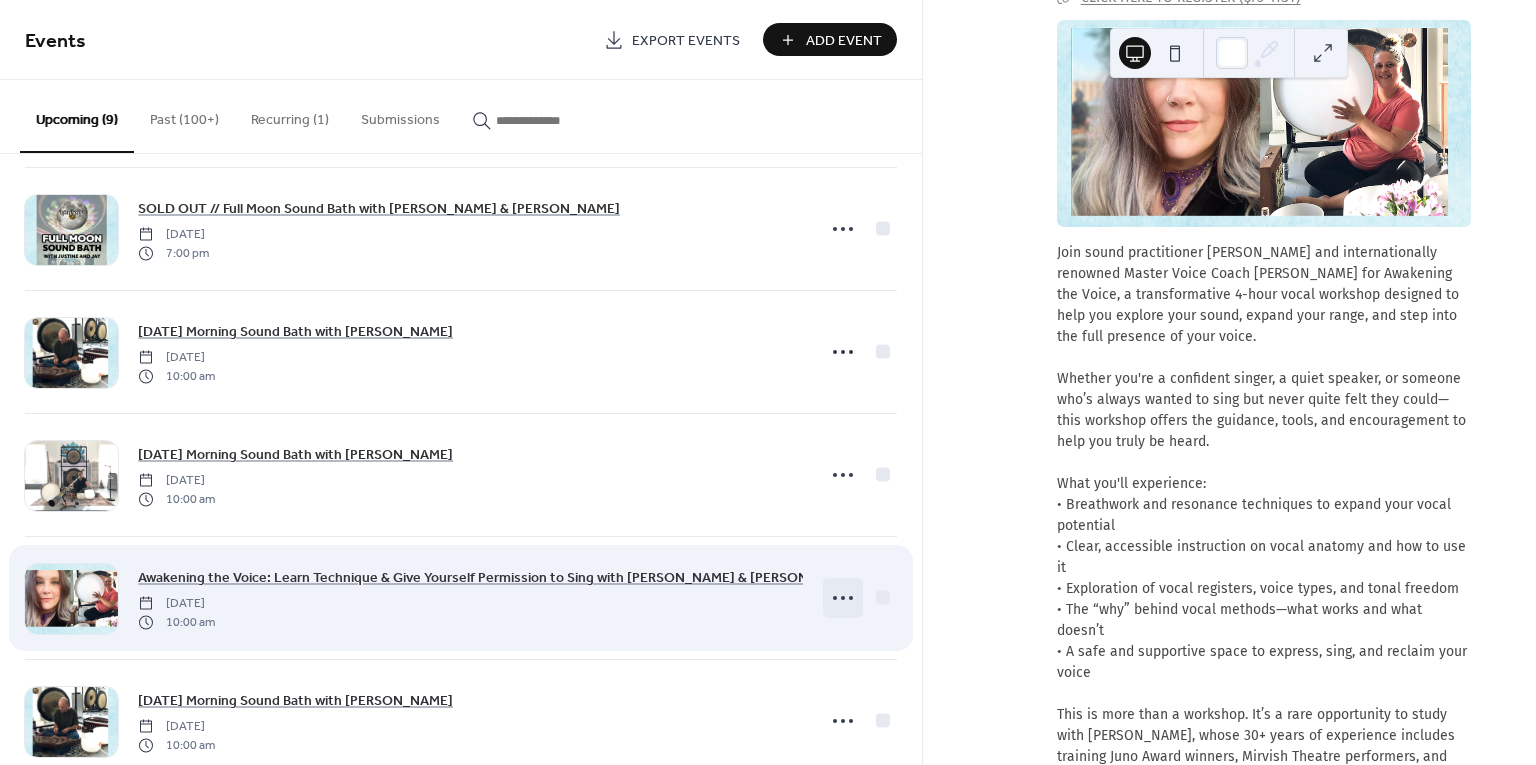 click 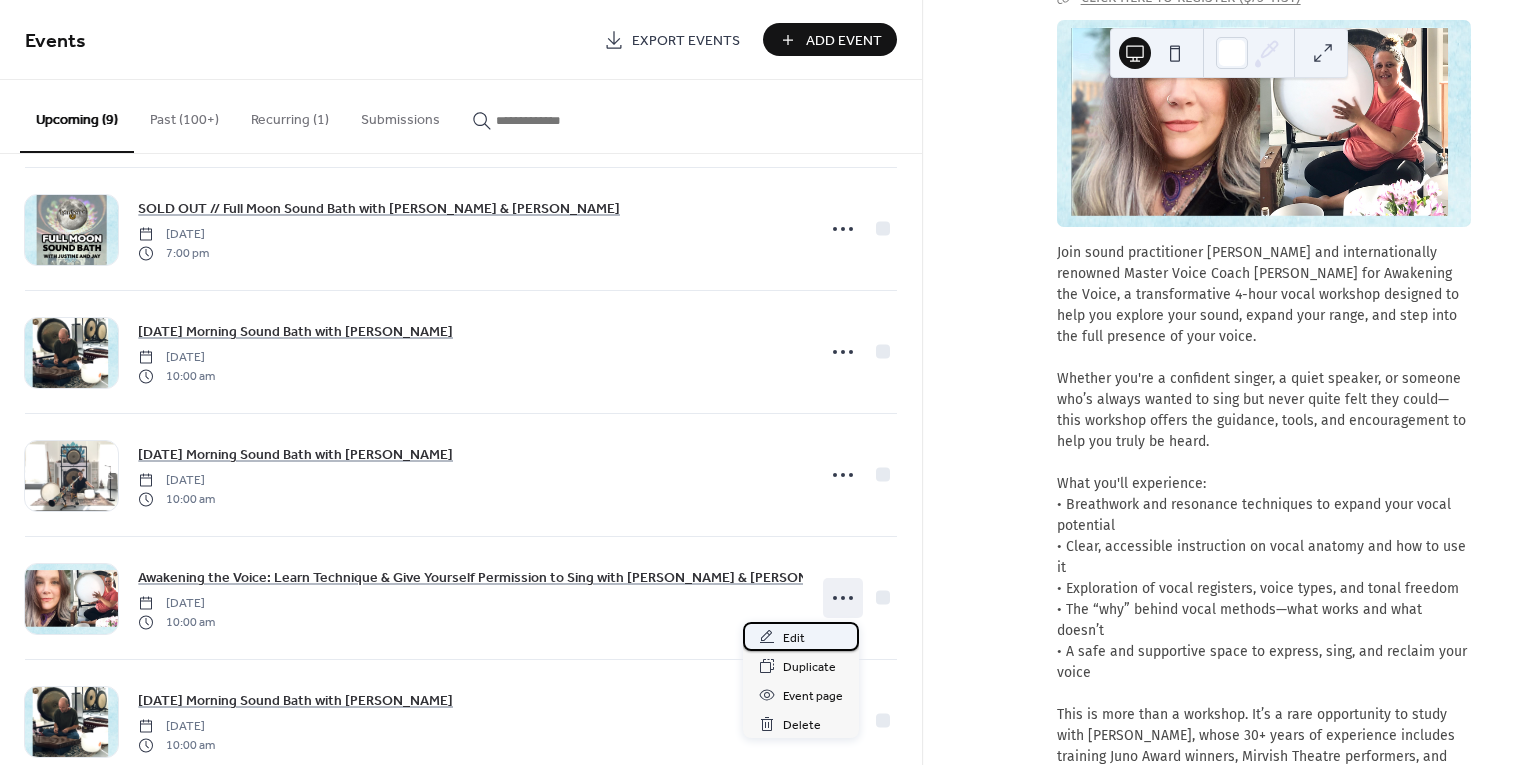 click on "Edit" at bounding box center (794, 638) 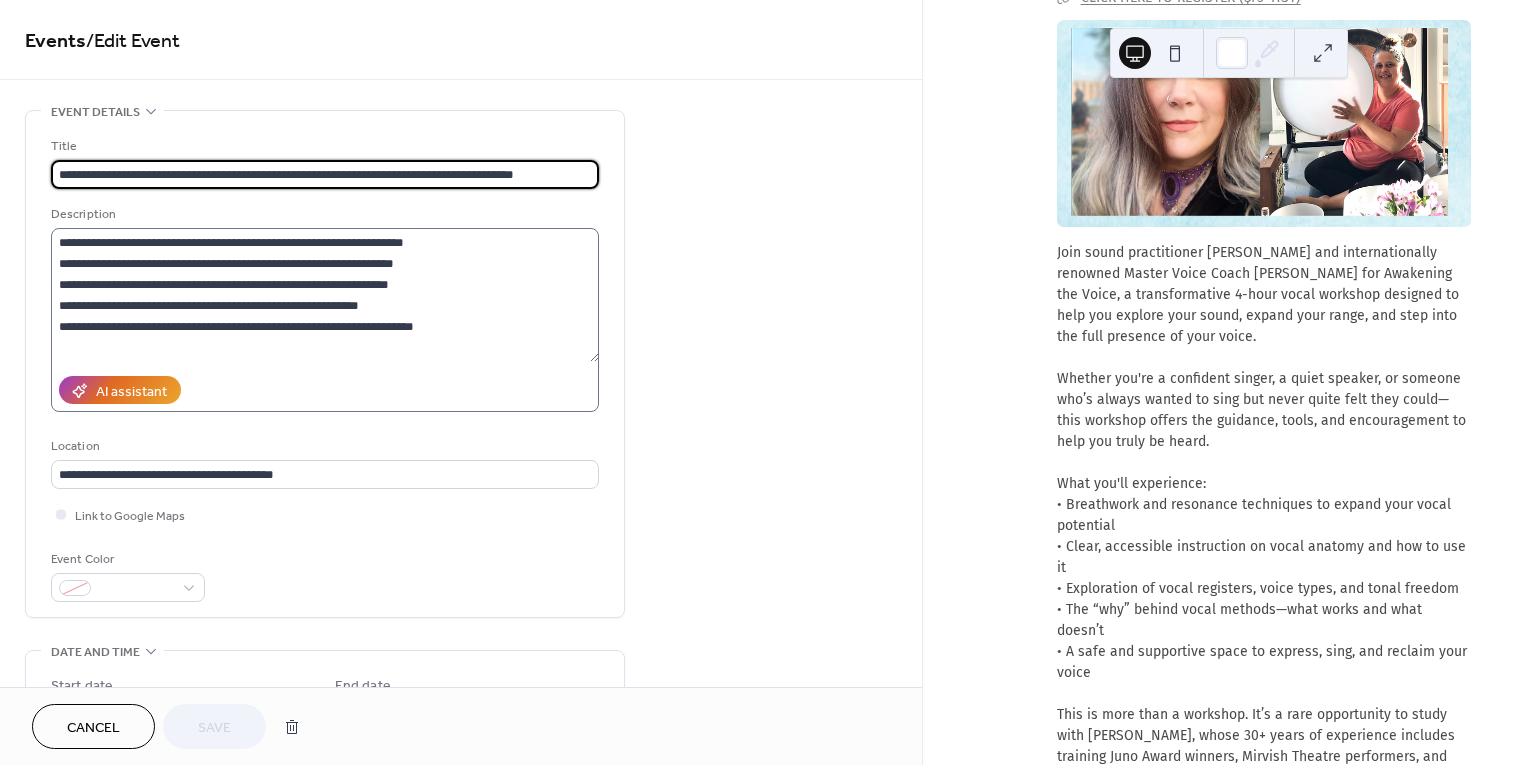 scroll, scrollTop: 170, scrollLeft: 0, axis: vertical 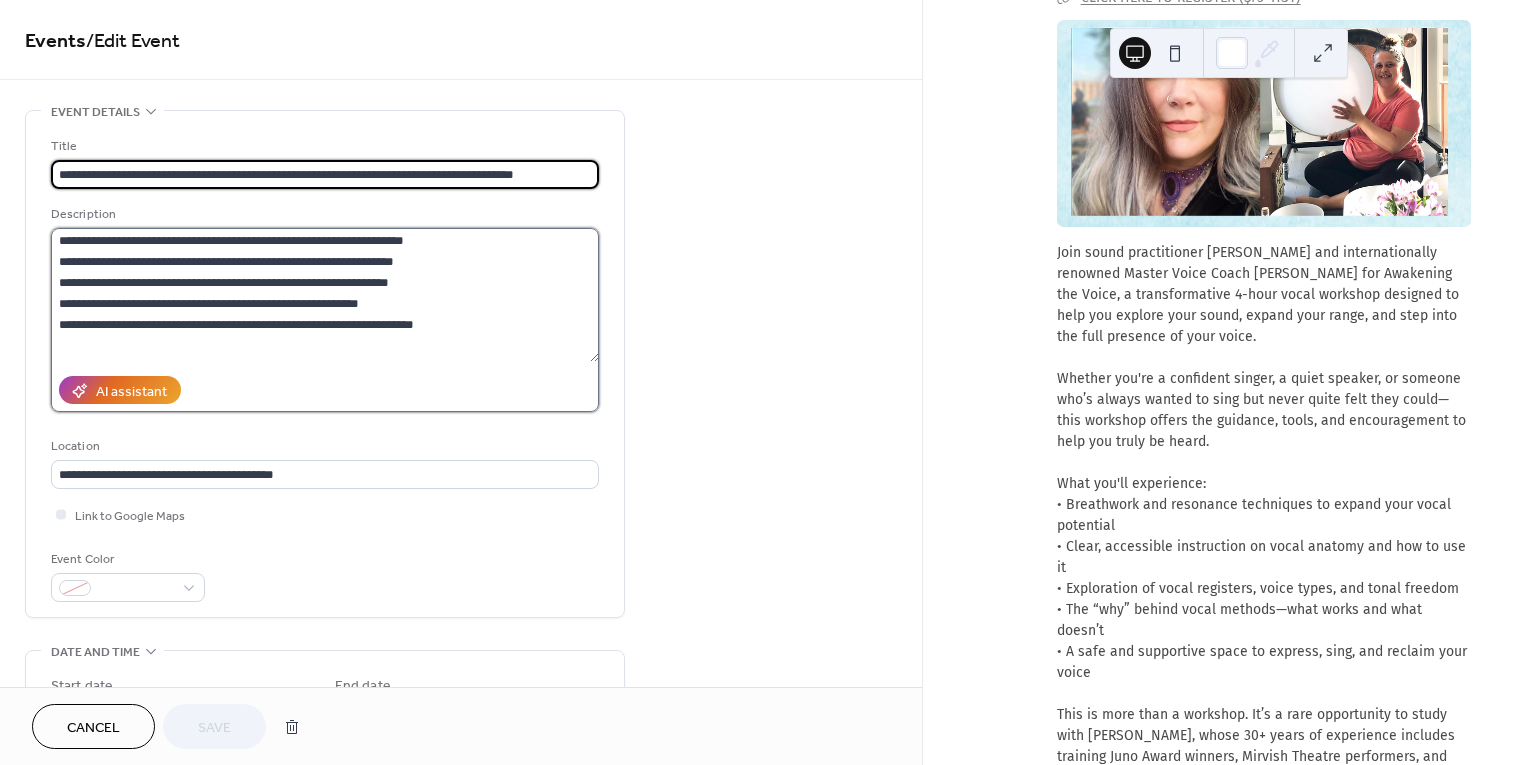 click at bounding box center (325, 295) 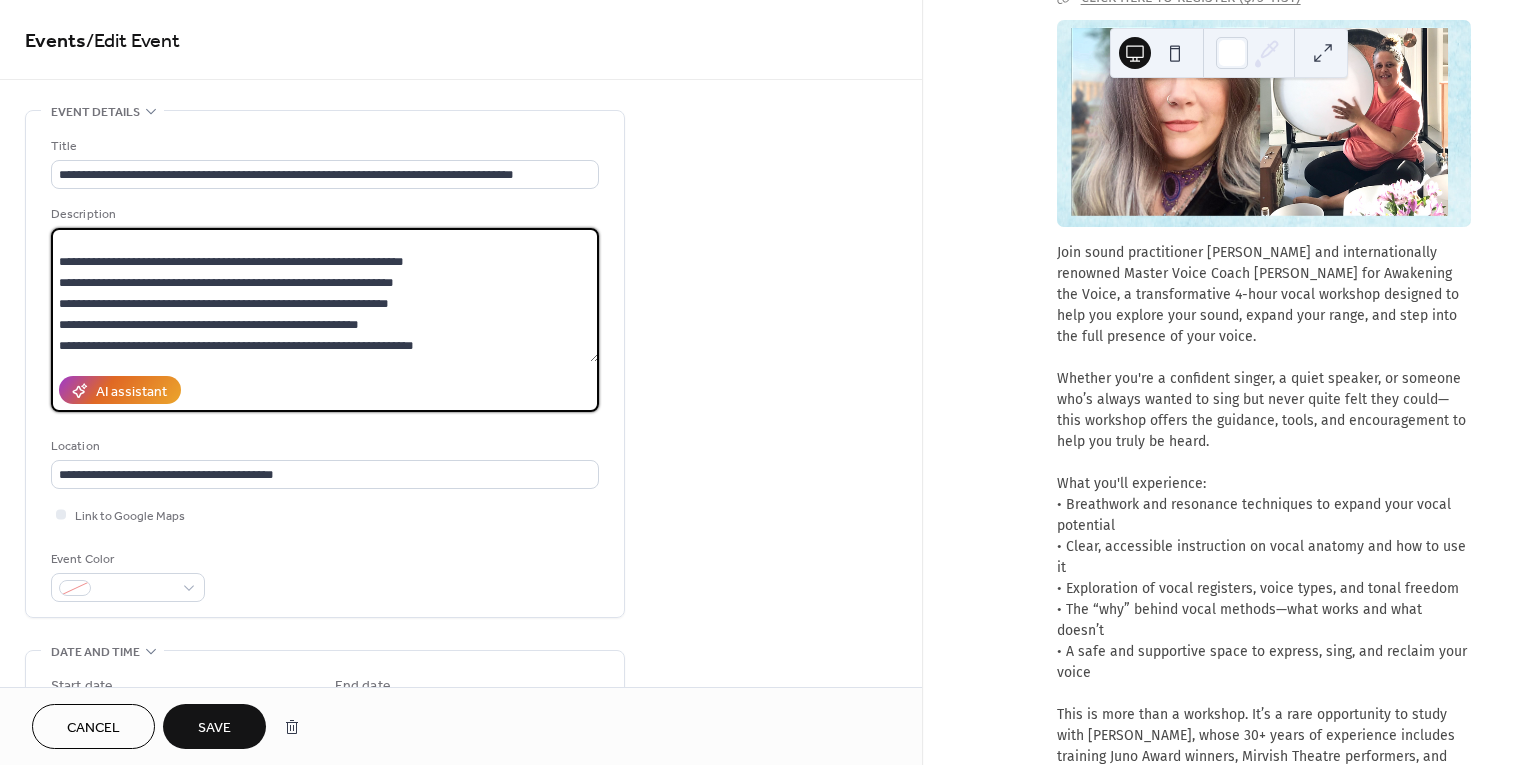 click at bounding box center (325, 295) 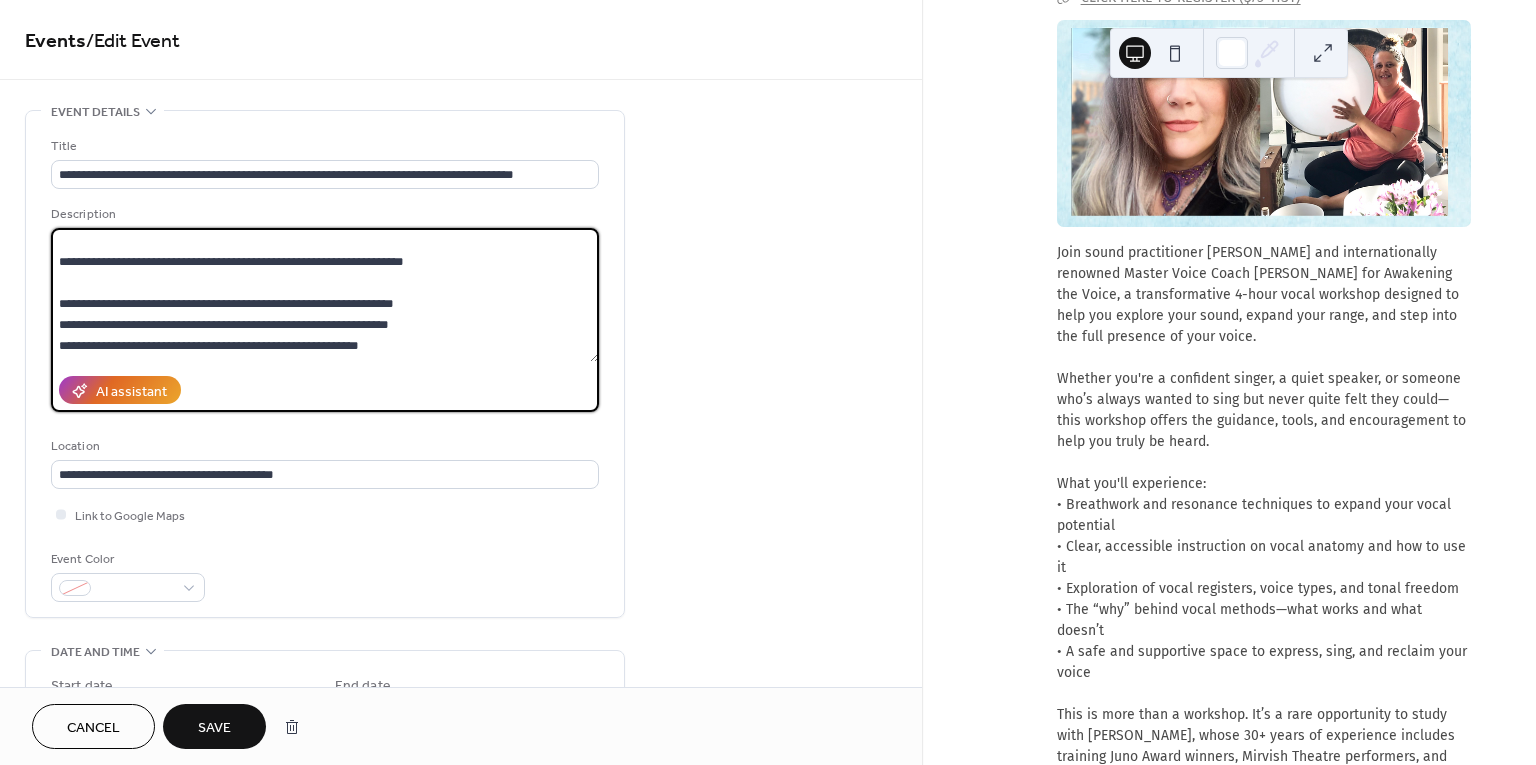click at bounding box center (325, 295) 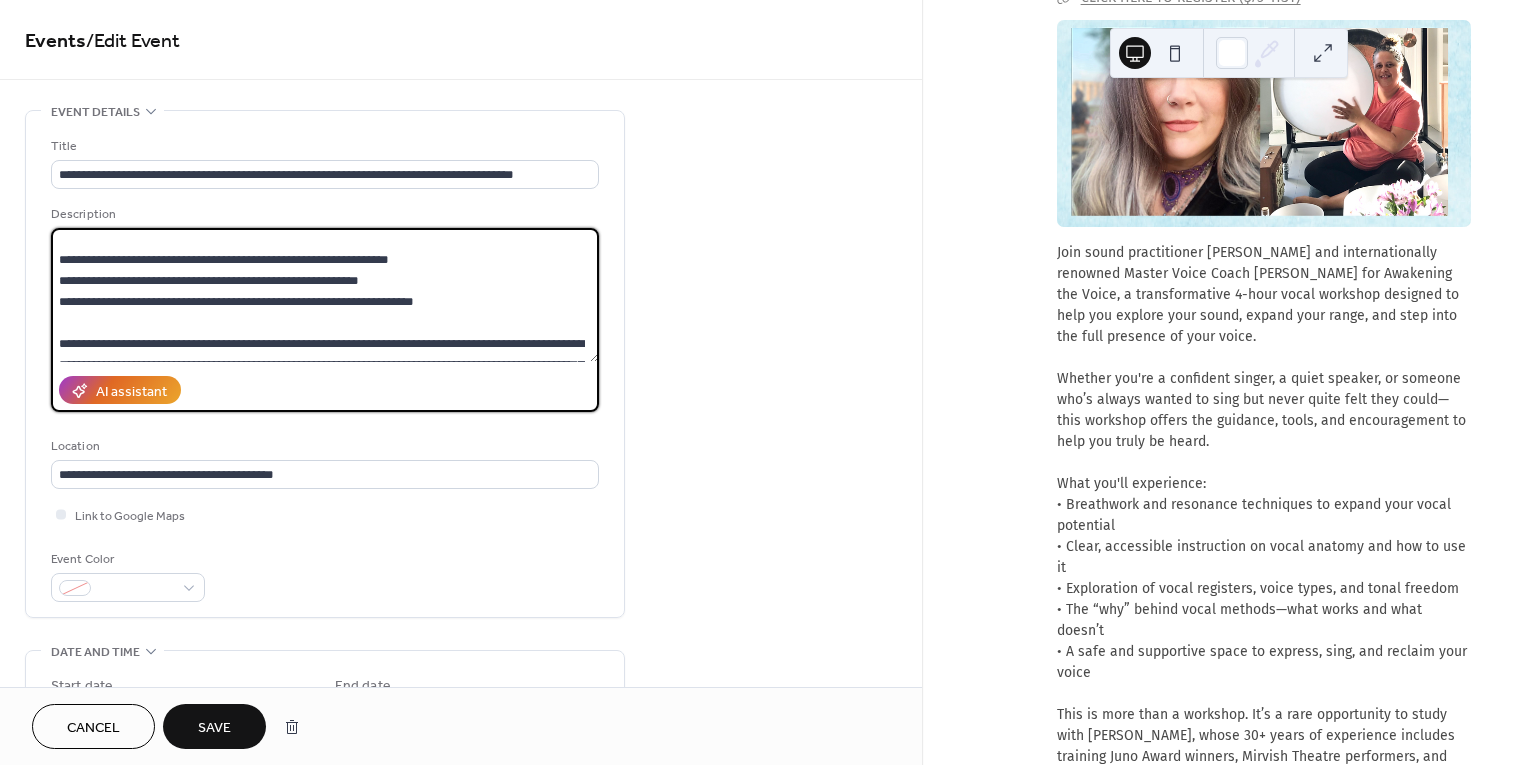 scroll, scrollTop: 250, scrollLeft: 0, axis: vertical 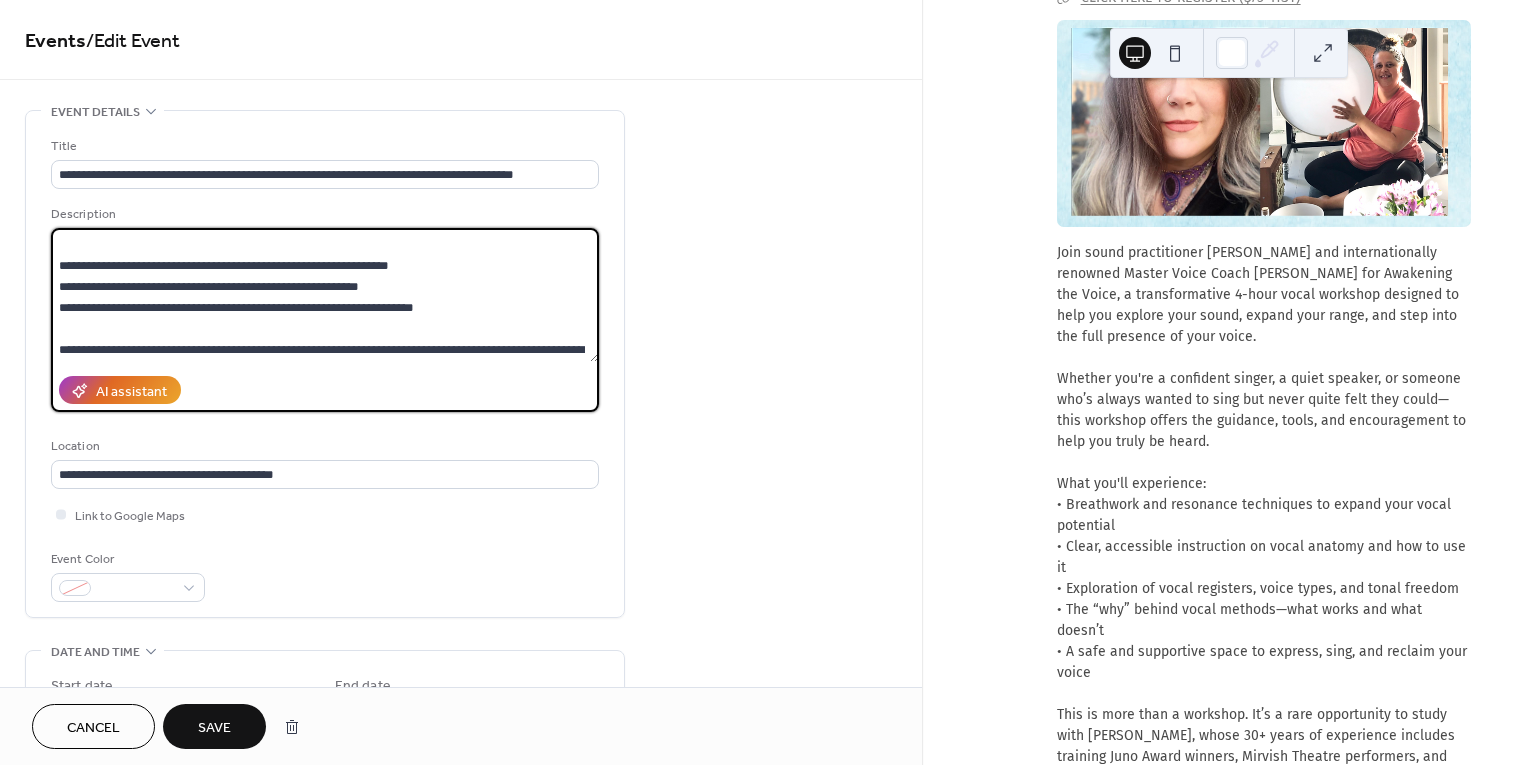 click at bounding box center [325, 295] 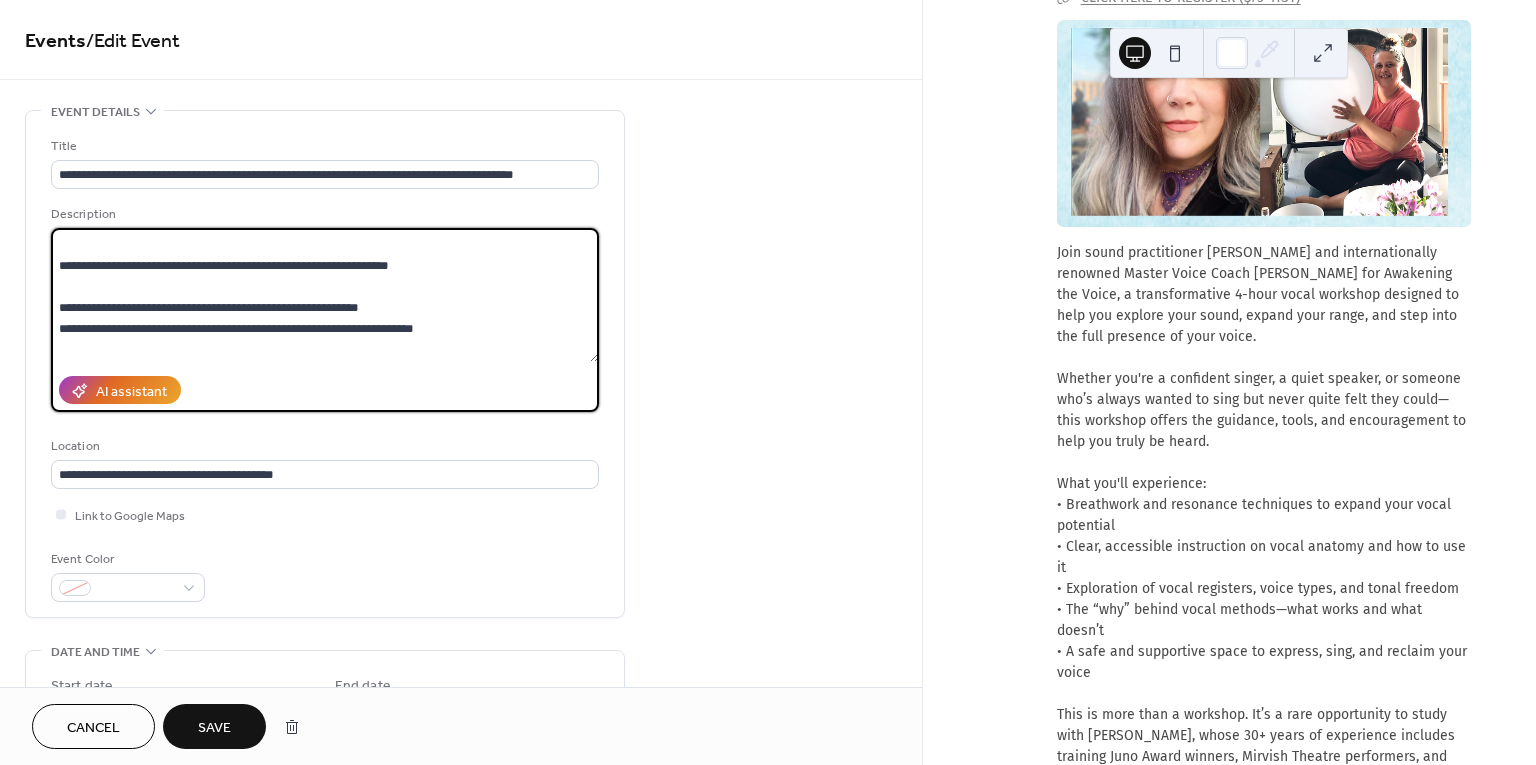 click at bounding box center (325, 295) 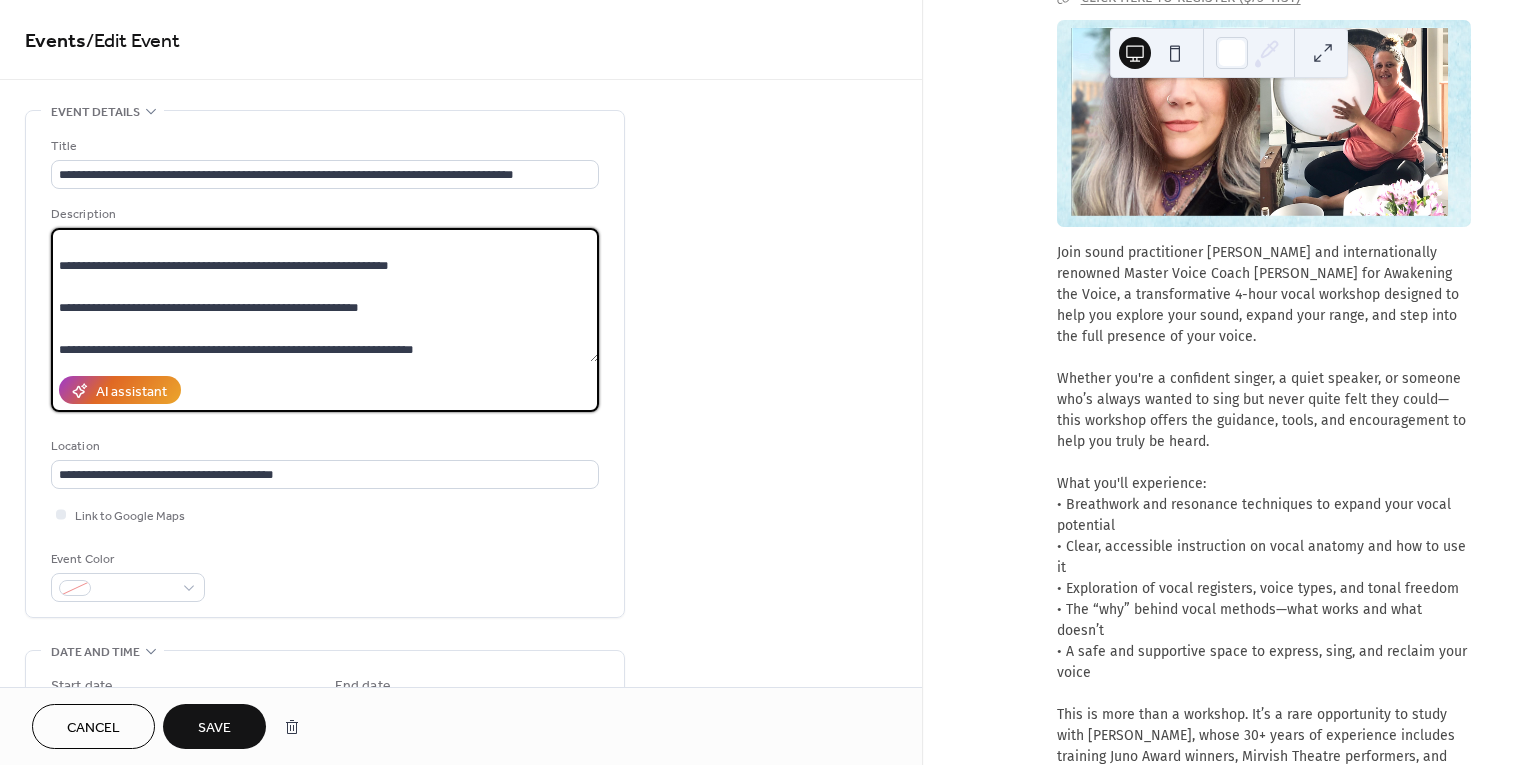 scroll, scrollTop: 330, scrollLeft: 0, axis: vertical 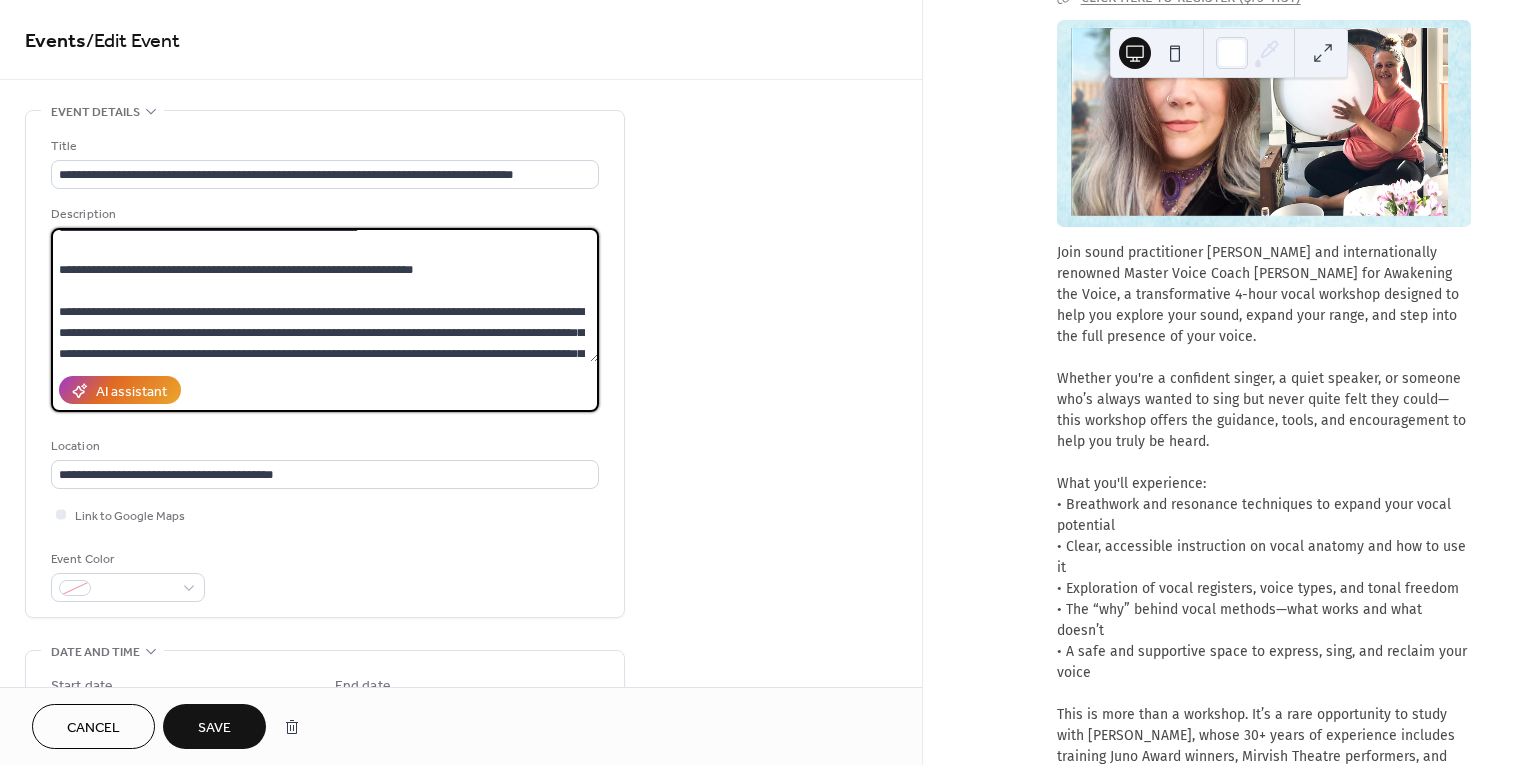 type on "**********" 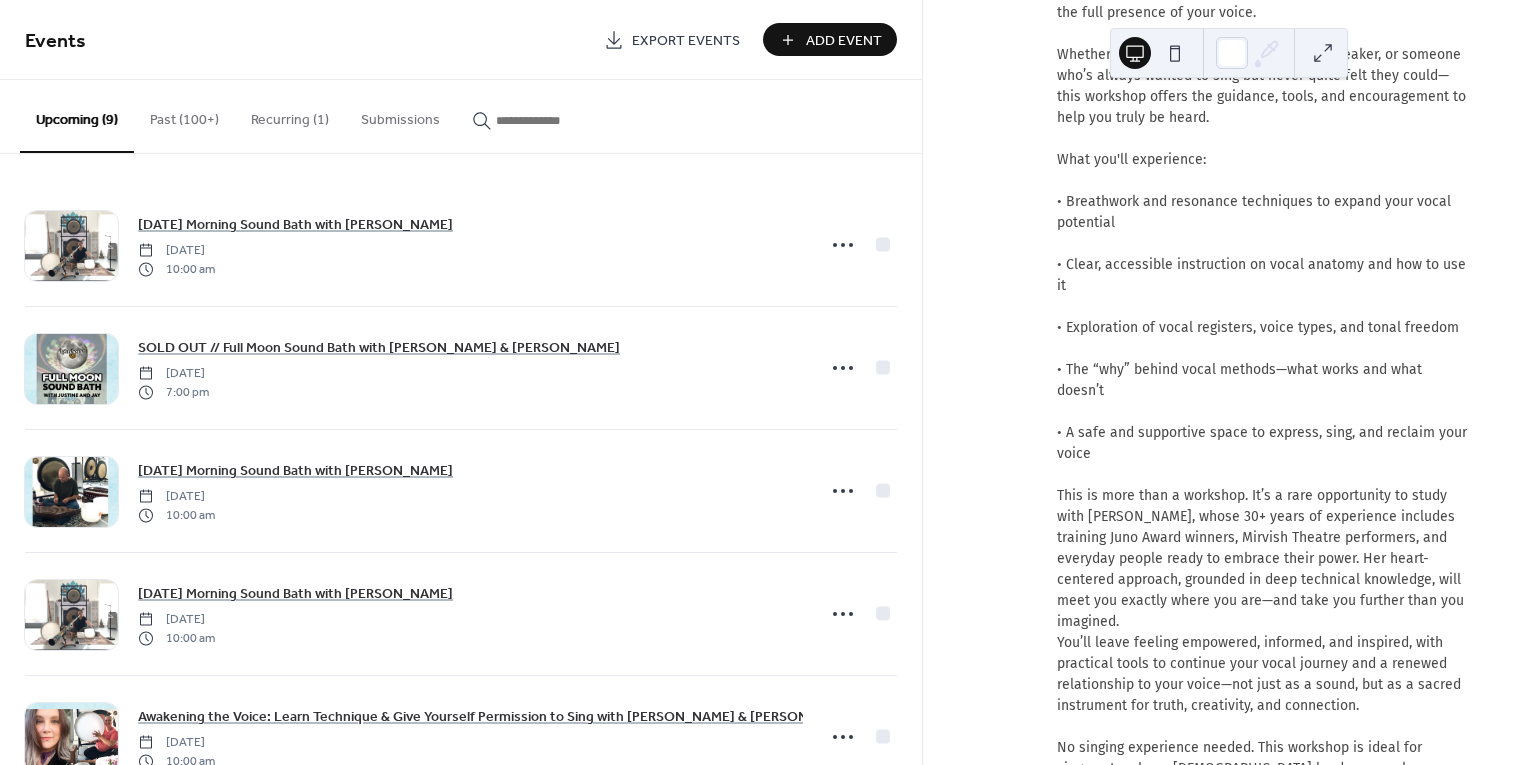 scroll, scrollTop: 6351, scrollLeft: 0, axis: vertical 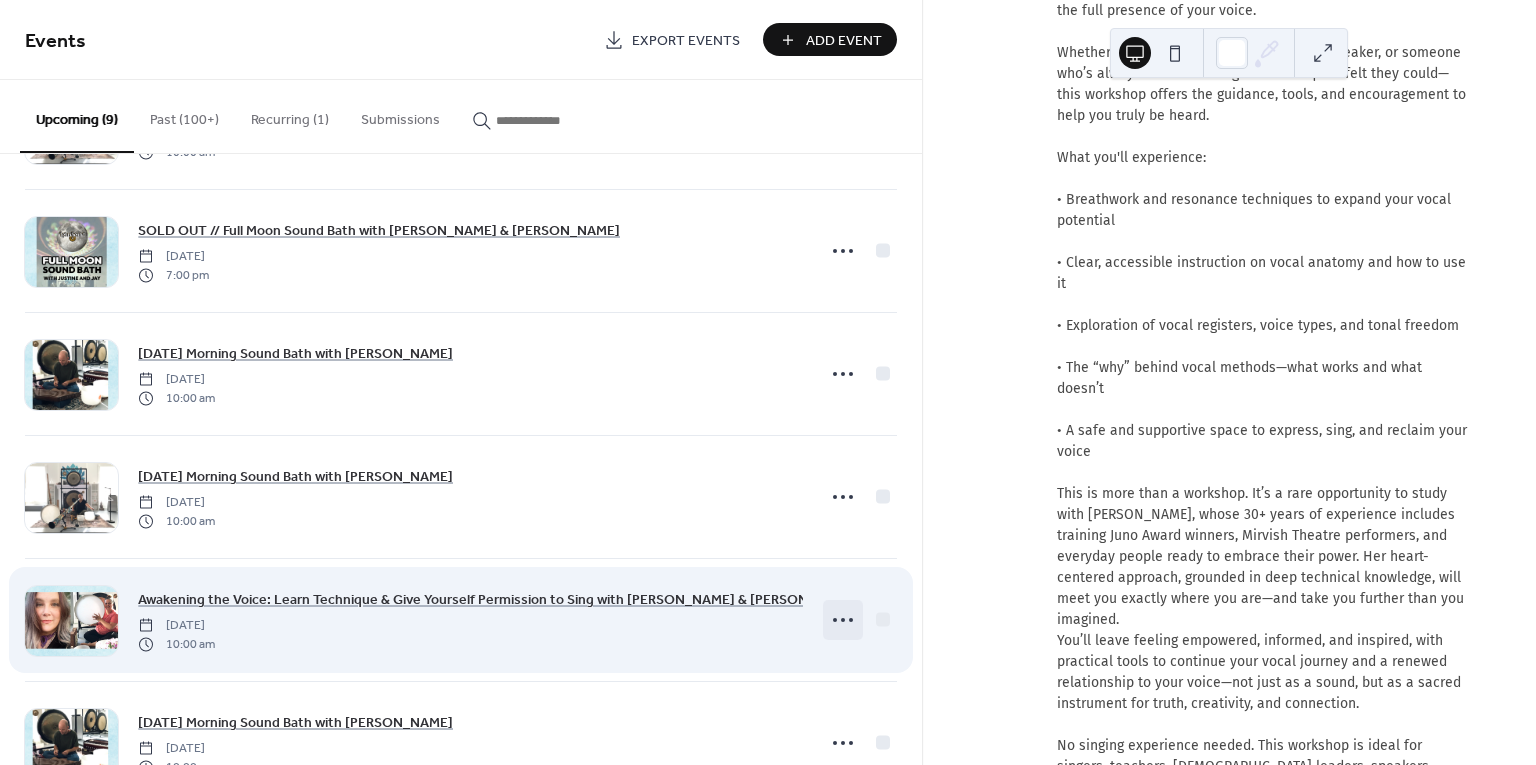 click 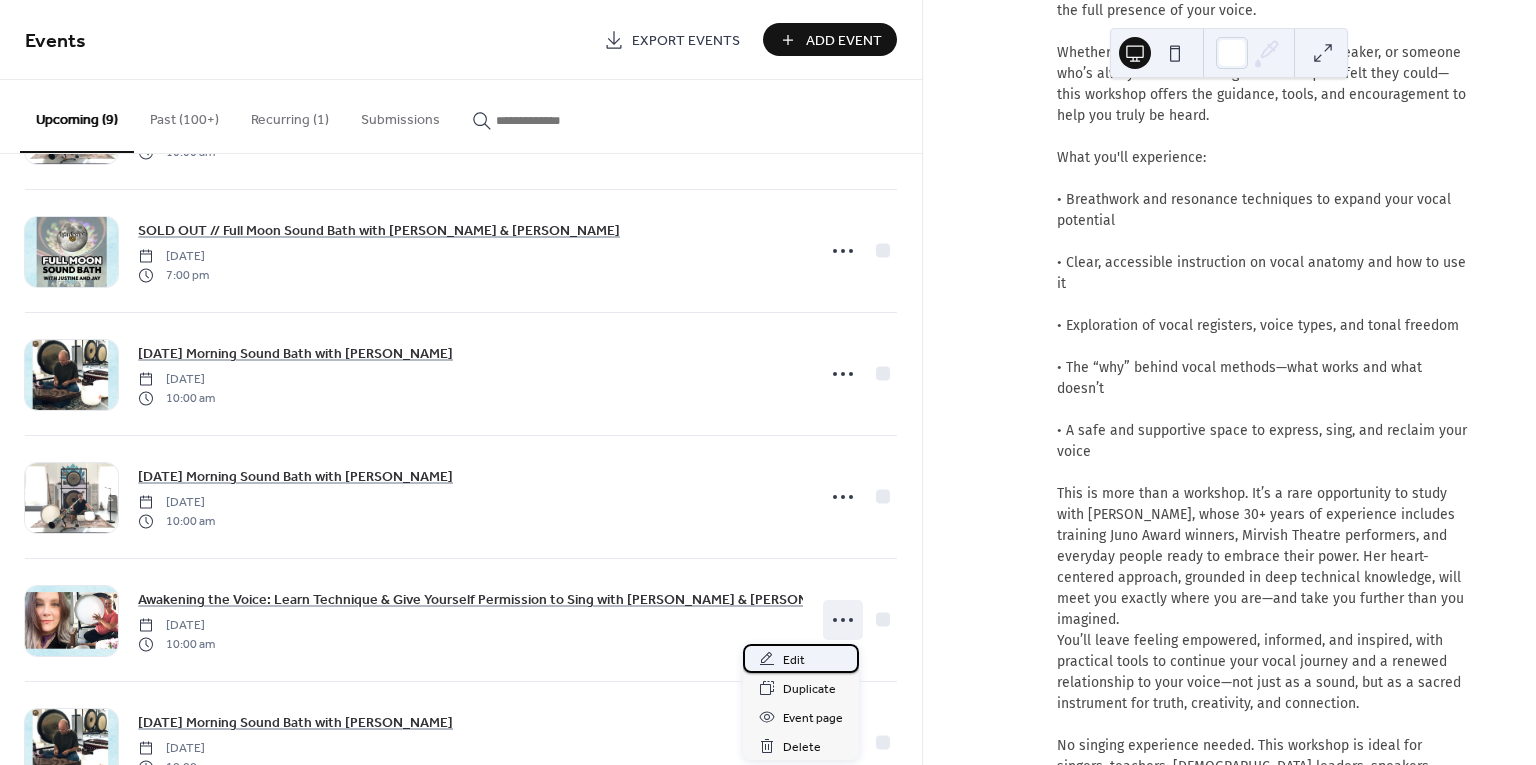 click on "Edit" at bounding box center [794, 660] 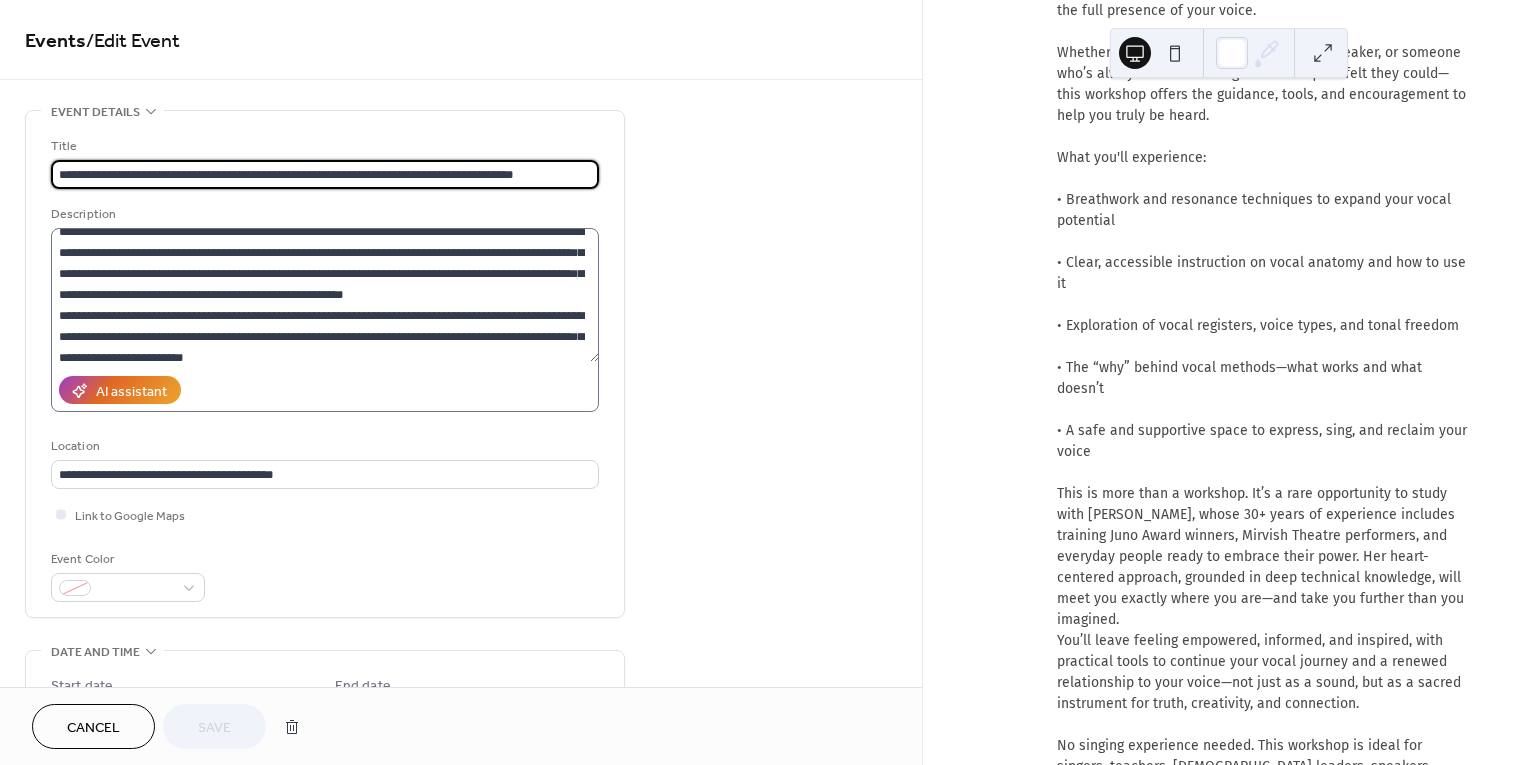 scroll, scrollTop: 436, scrollLeft: 0, axis: vertical 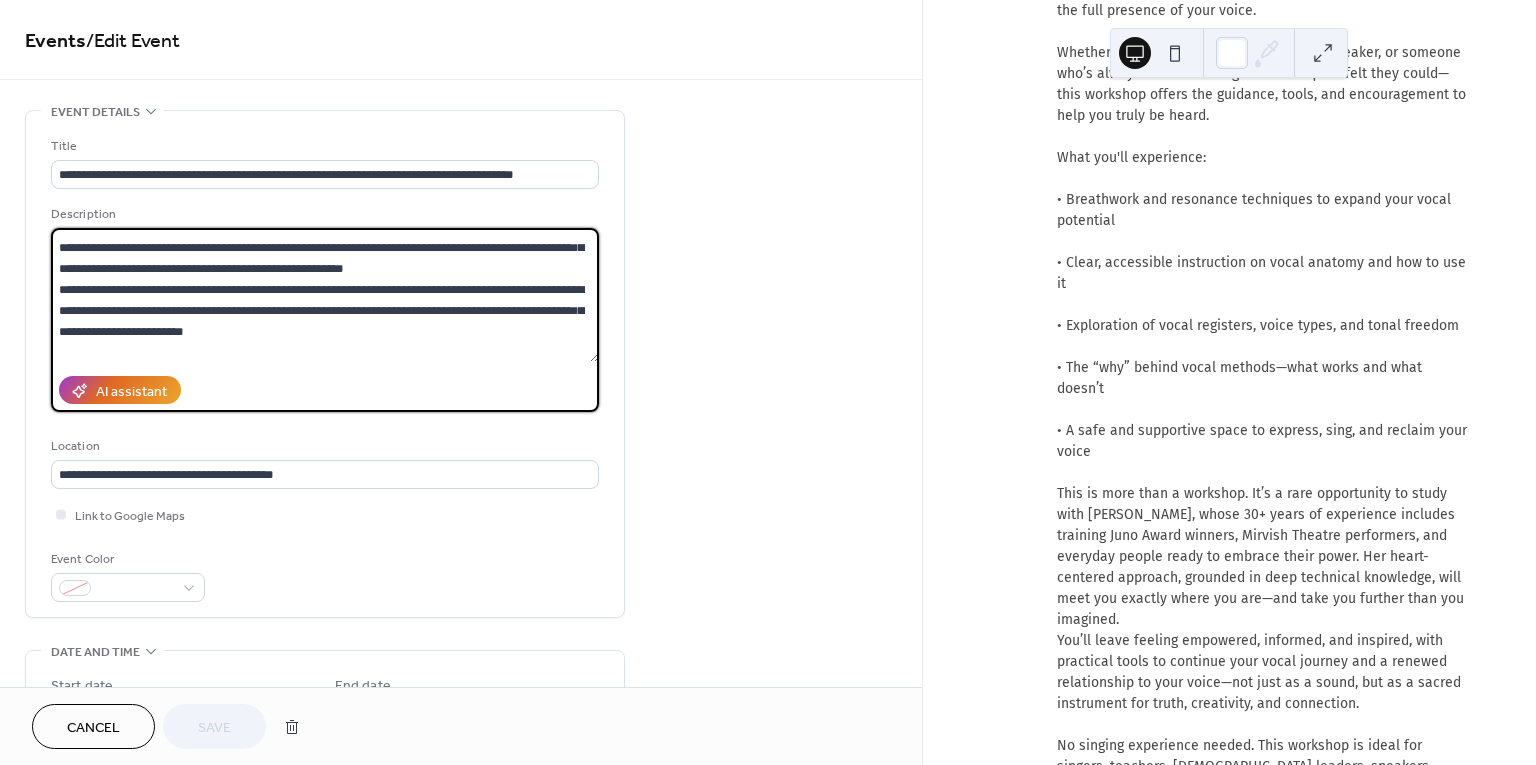 click at bounding box center (325, 295) 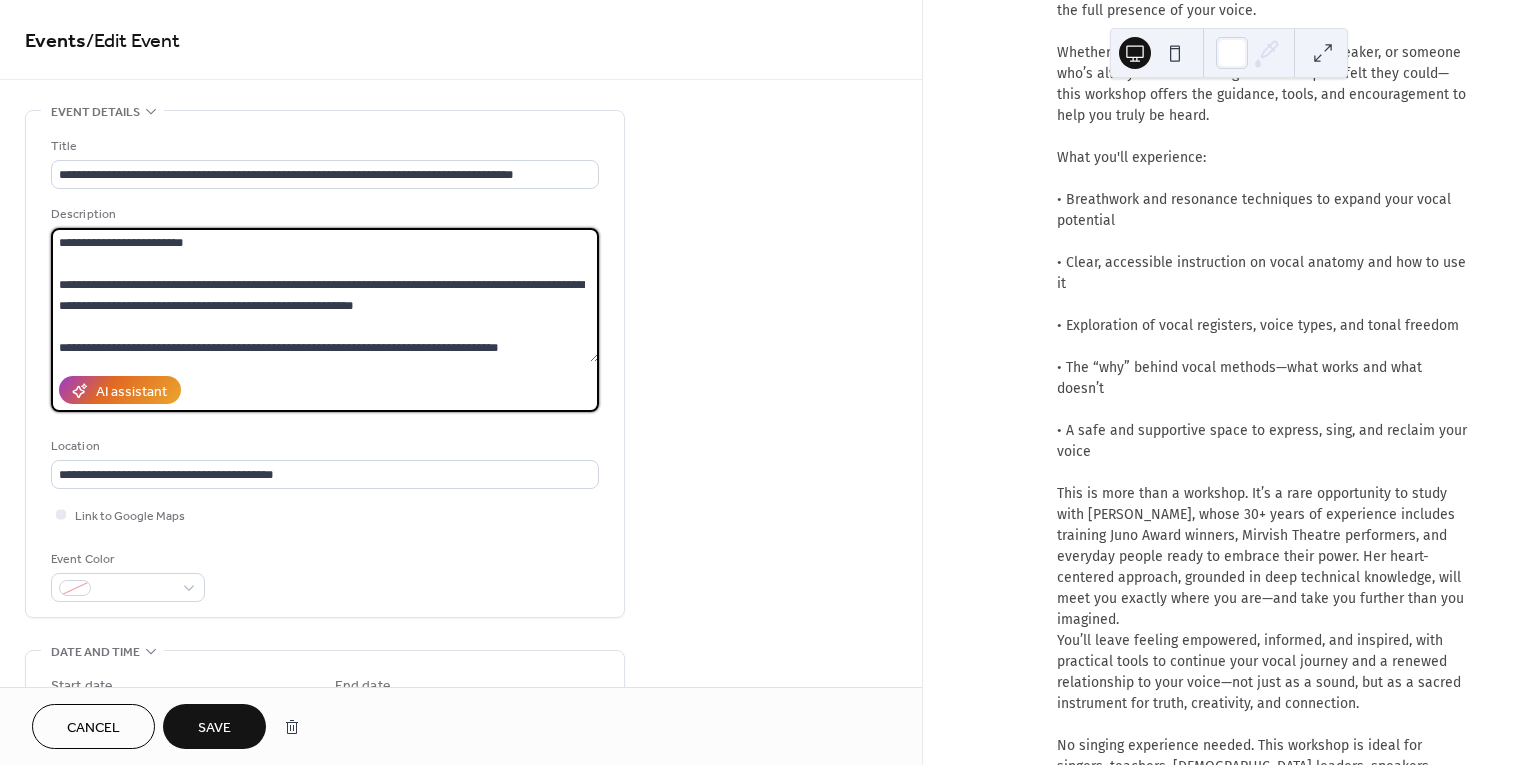 scroll, scrollTop: 567, scrollLeft: 0, axis: vertical 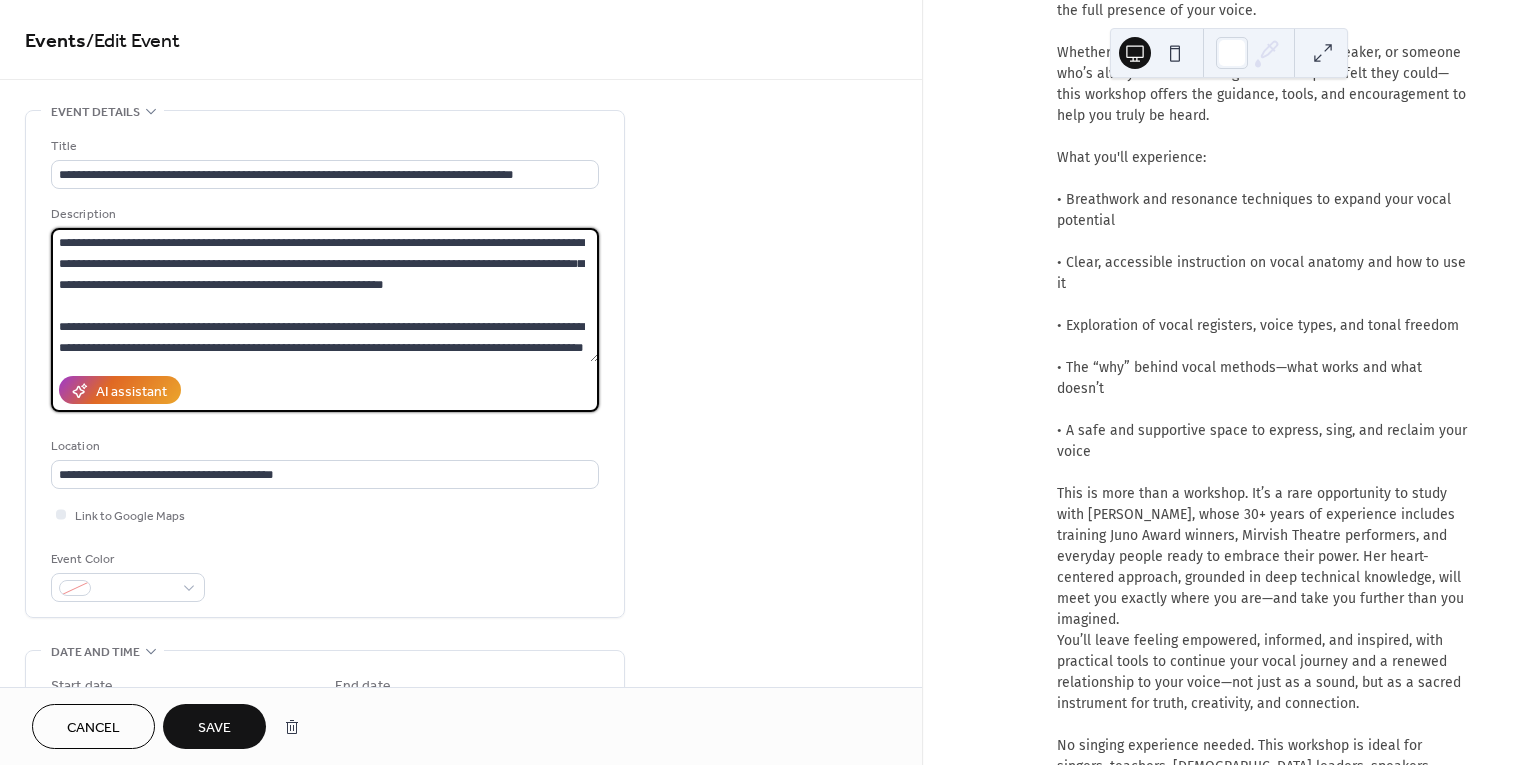 type on "**********" 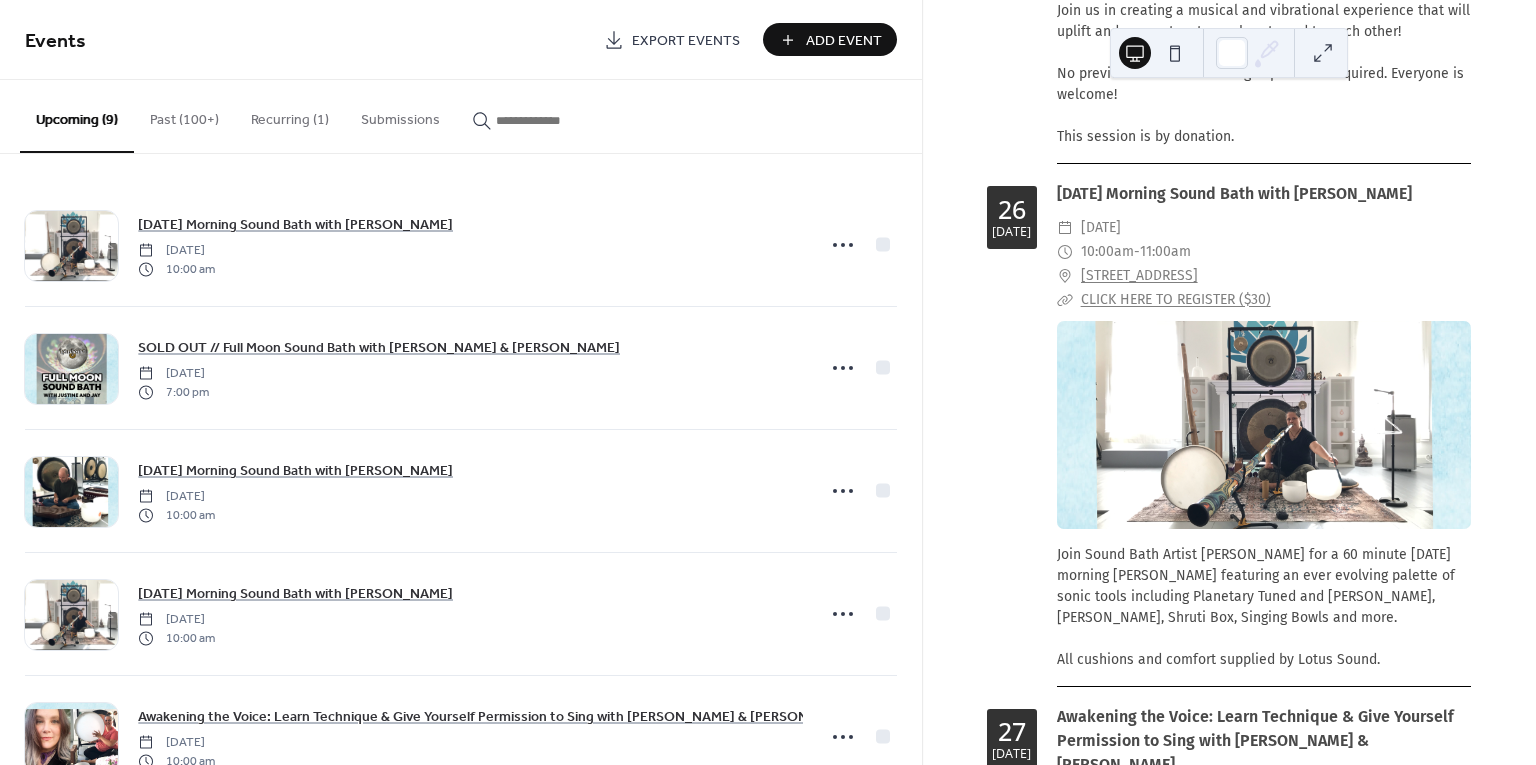 scroll, scrollTop: 5149, scrollLeft: 0, axis: vertical 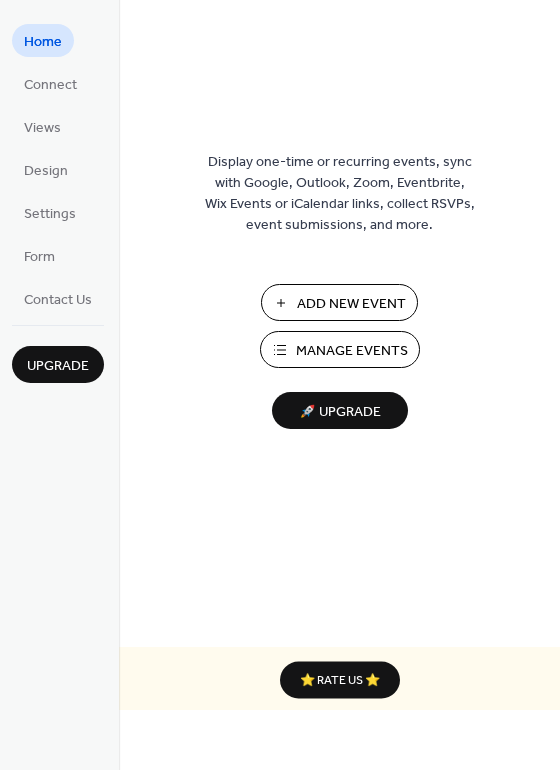 click on "Manage Events" at bounding box center (352, 351) 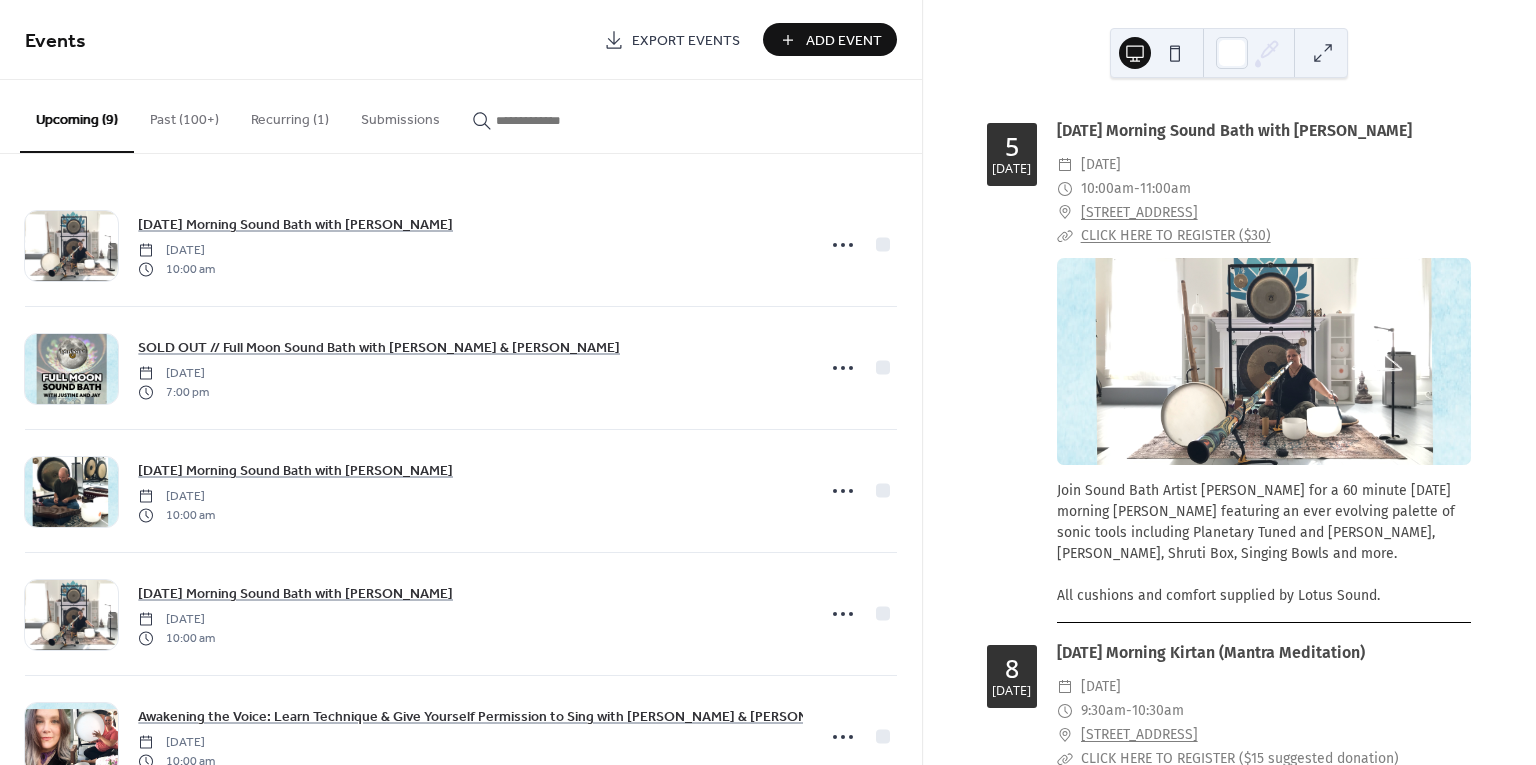 scroll, scrollTop: 0, scrollLeft: 0, axis: both 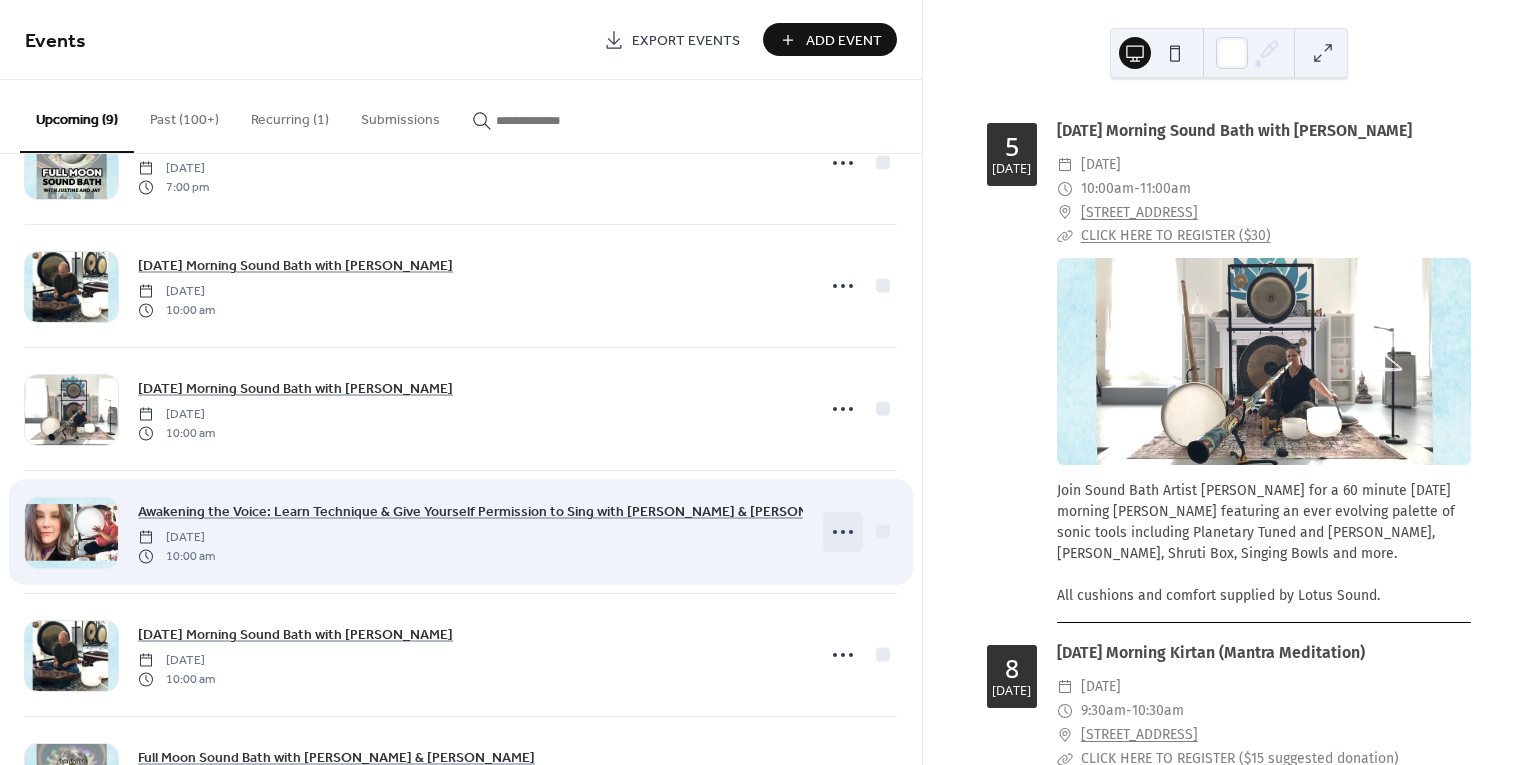click 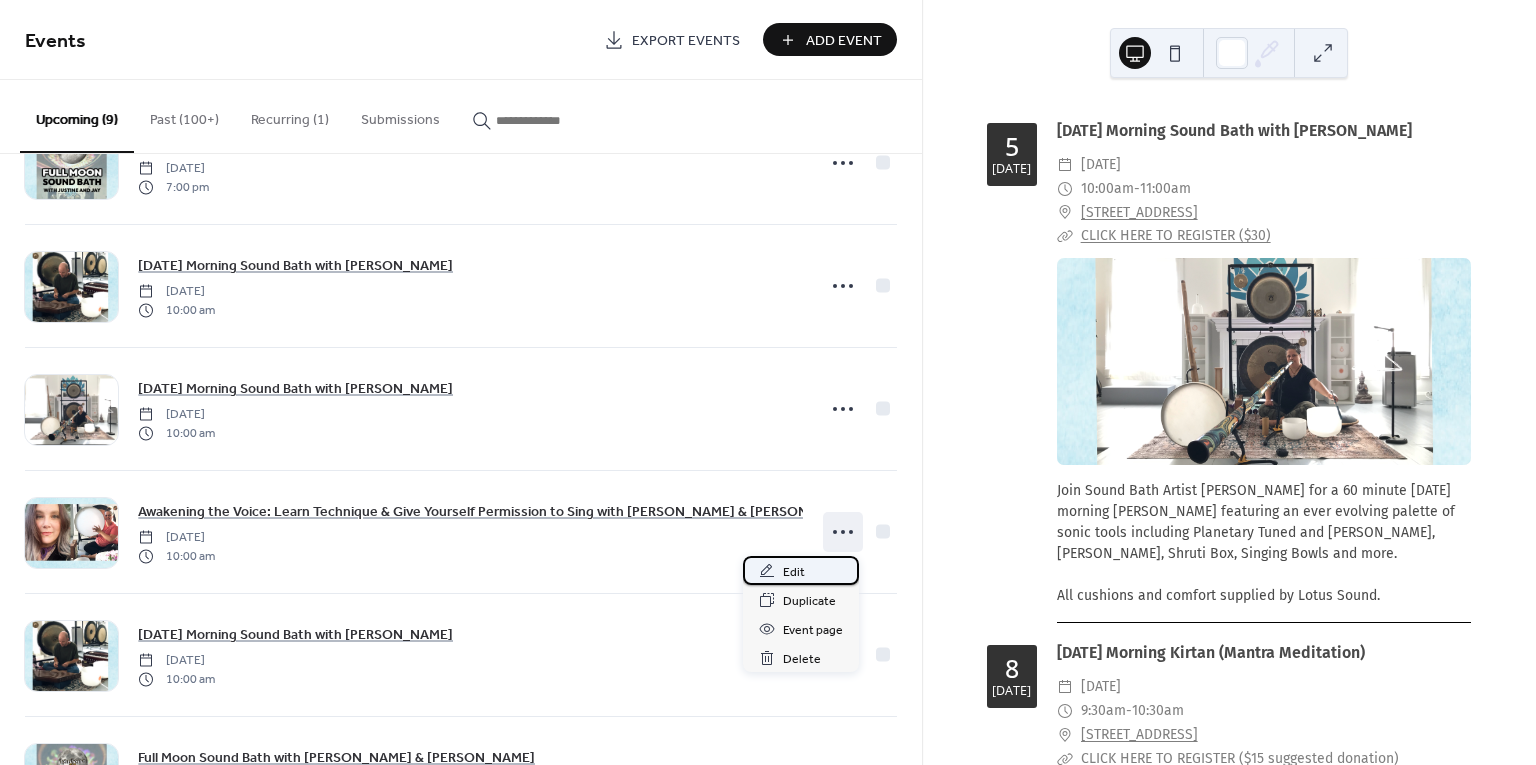 click on "Edit" at bounding box center [794, 572] 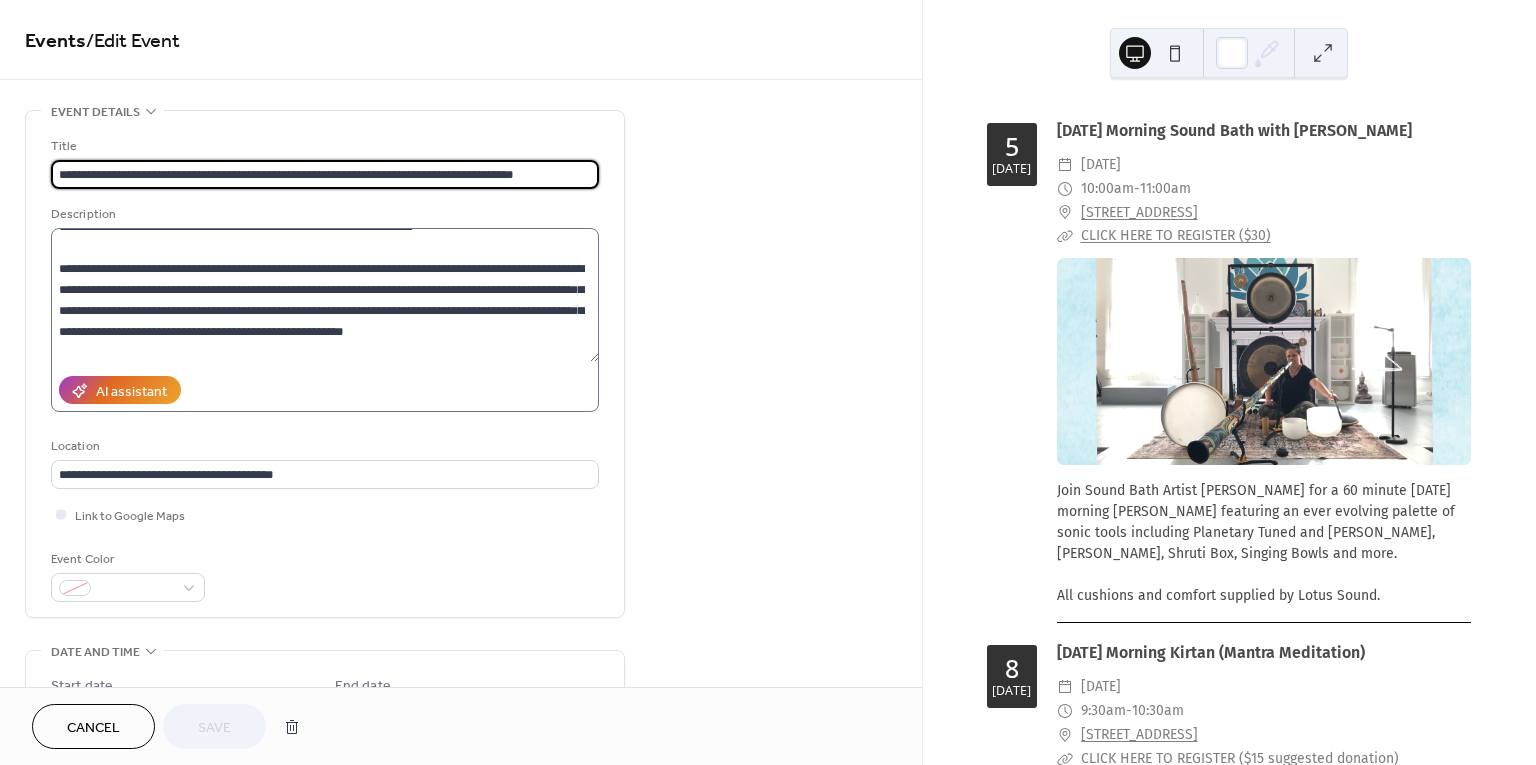 scroll, scrollTop: 378, scrollLeft: 0, axis: vertical 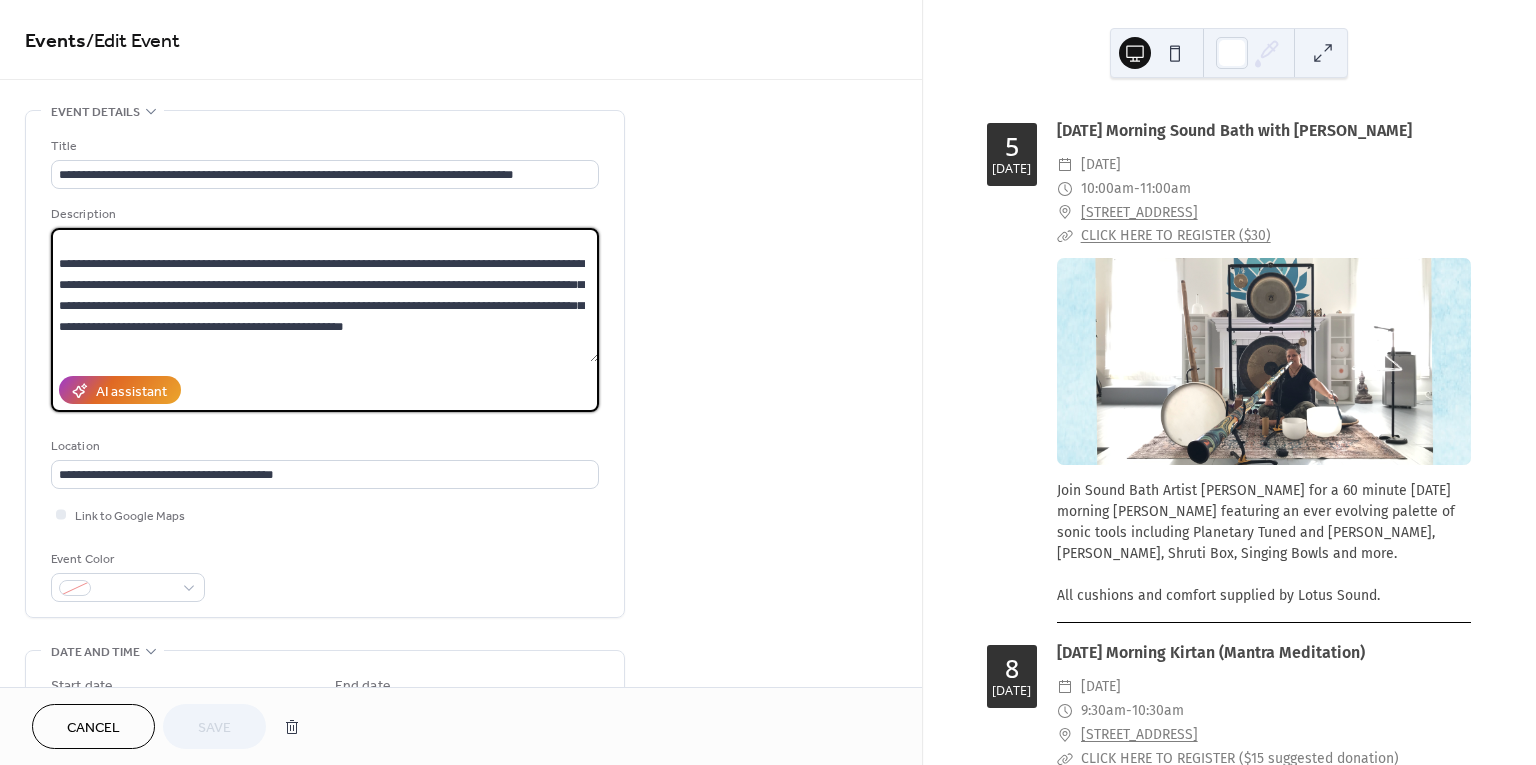 click at bounding box center (325, 295) 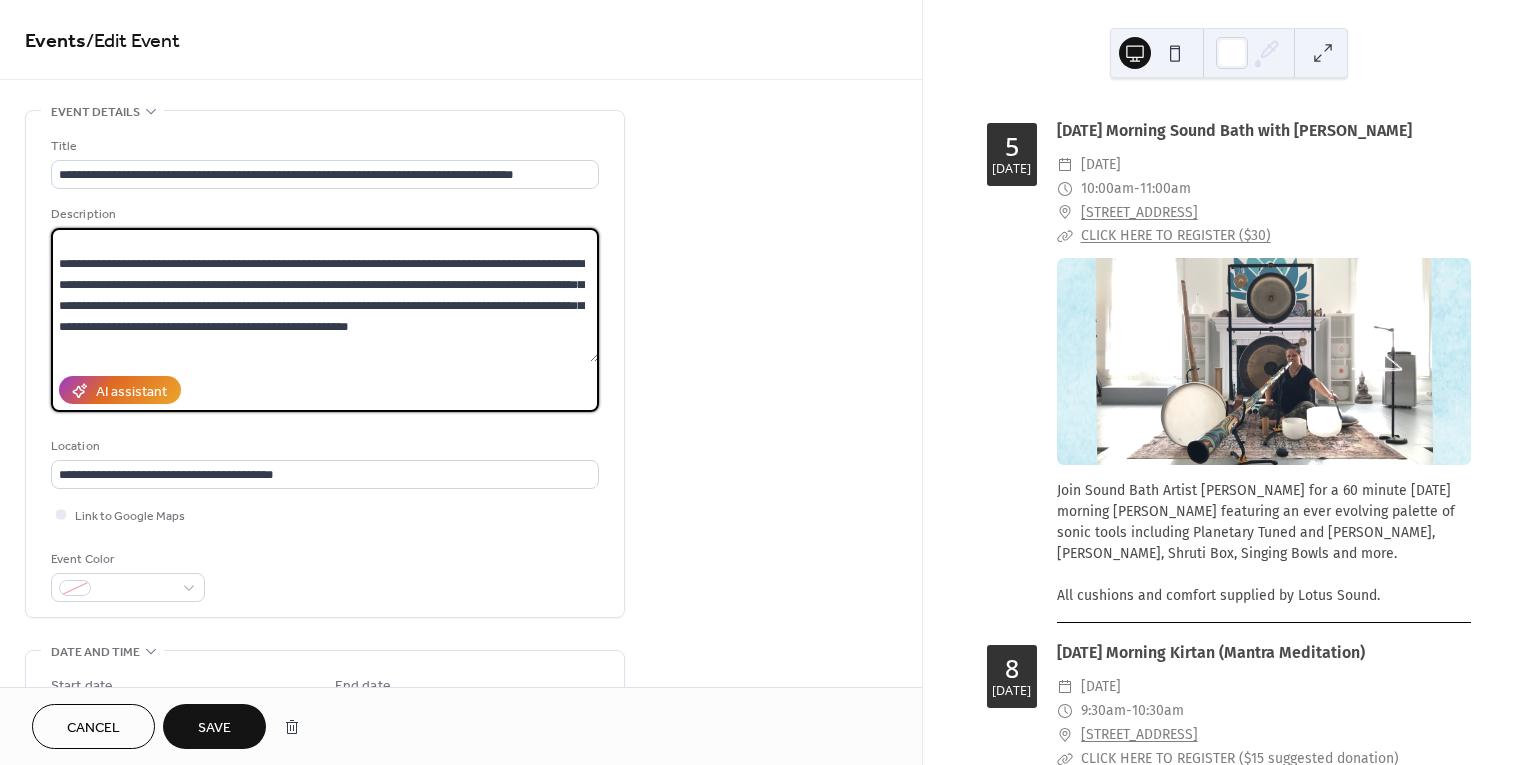 click at bounding box center (325, 295) 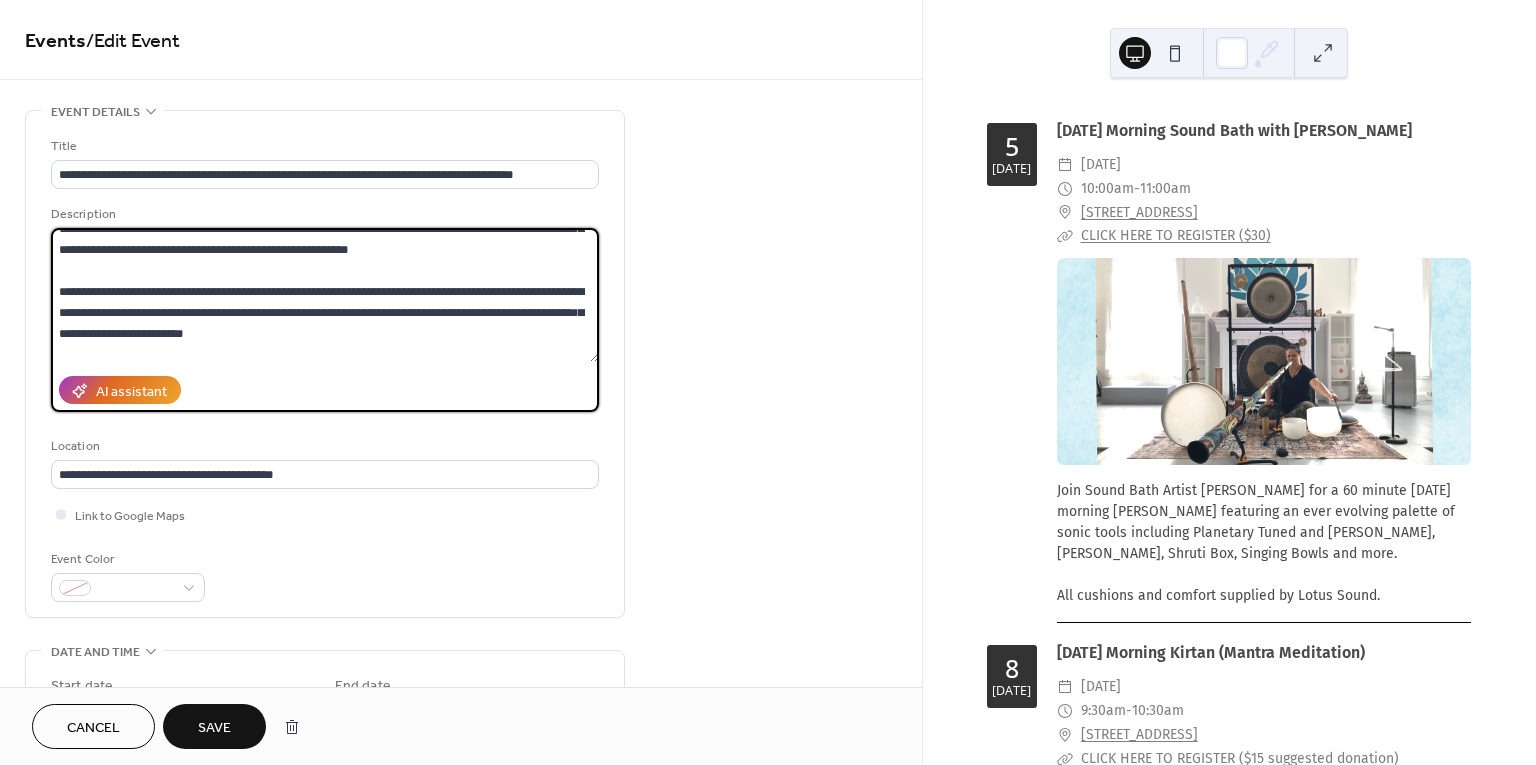 scroll, scrollTop: 456, scrollLeft: 0, axis: vertical 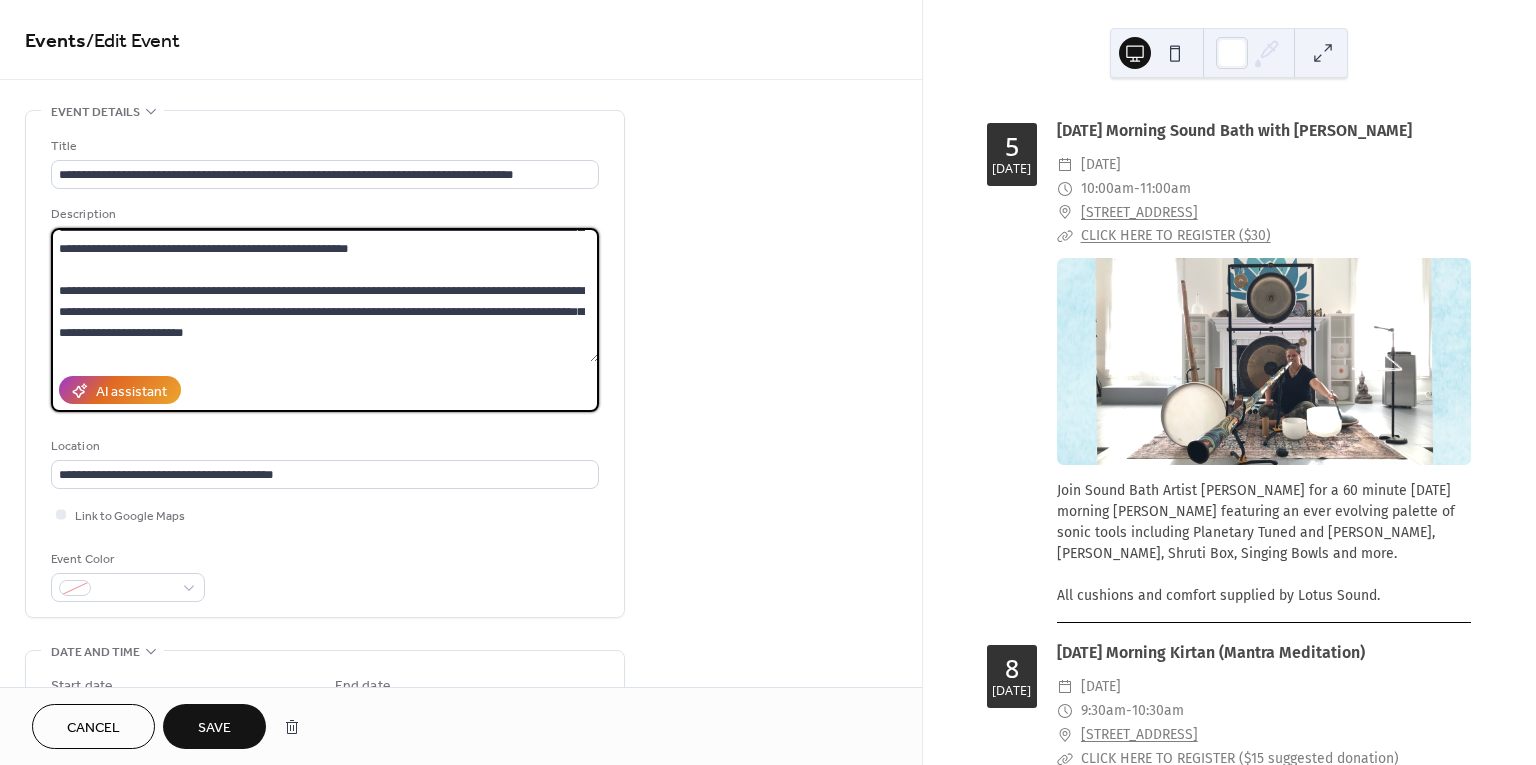 click at bounding box center (325, 295) 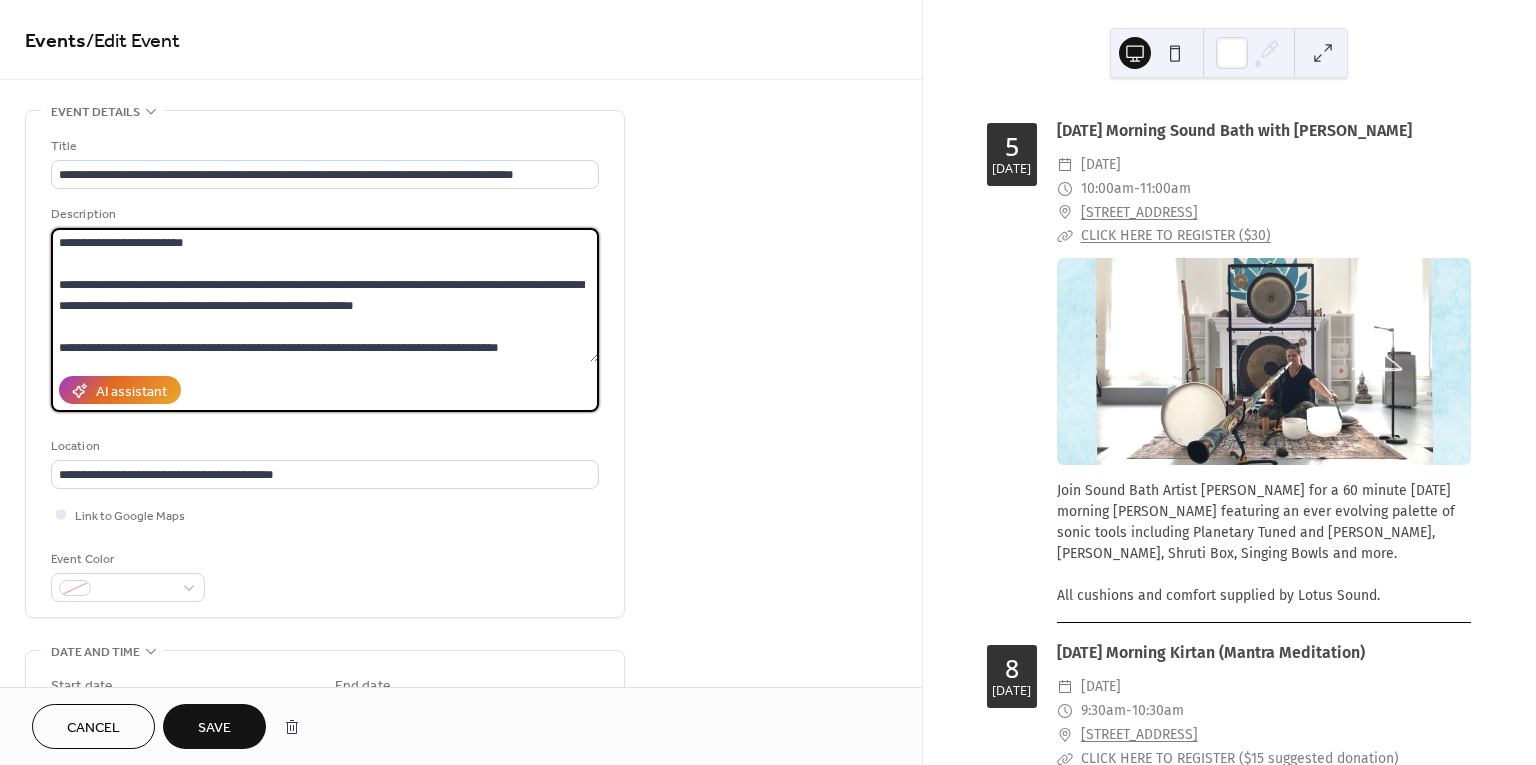 scroll, scrollTop: 567, scrollLeft: 0, axis: vertical 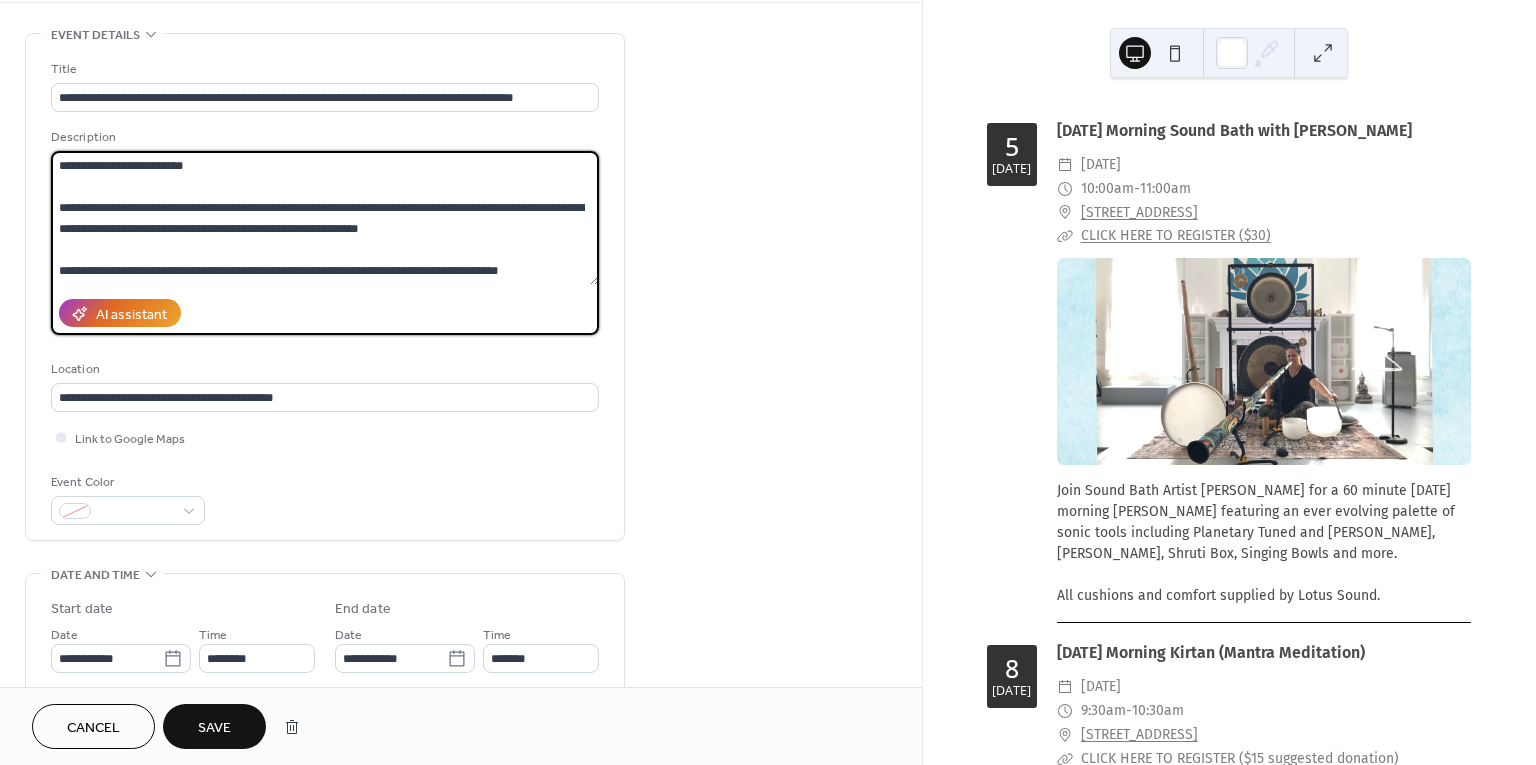 type on "**********" 